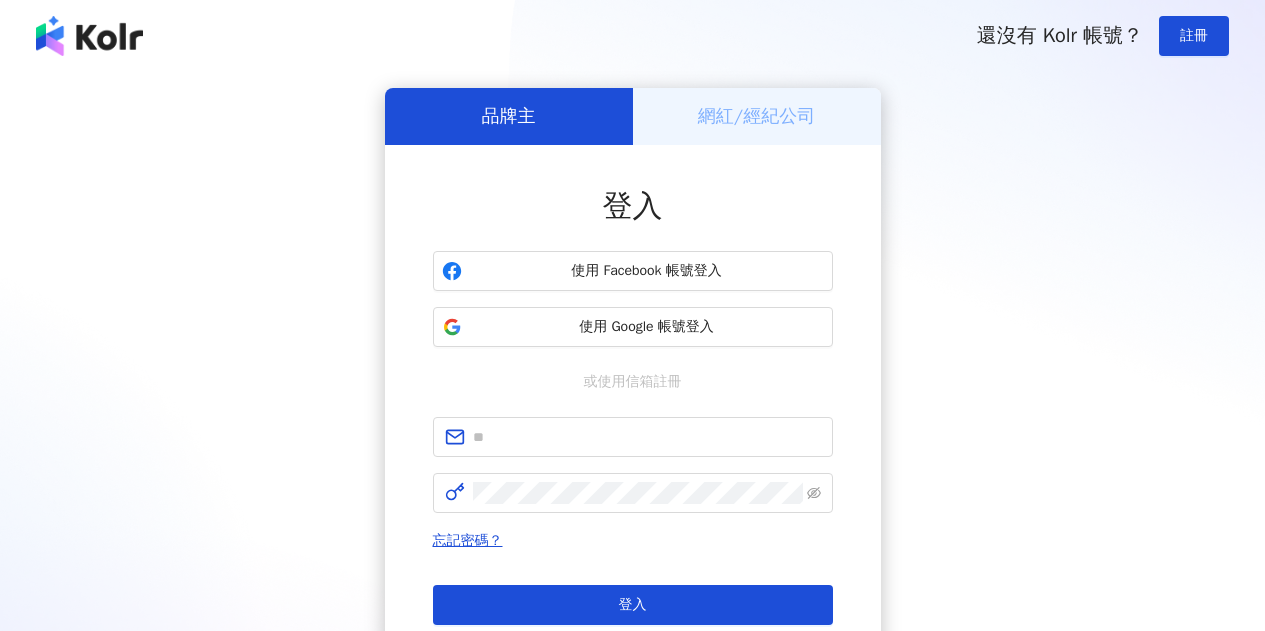 scroll, scrollTop: 0, scrollLeft: 0, axis: both 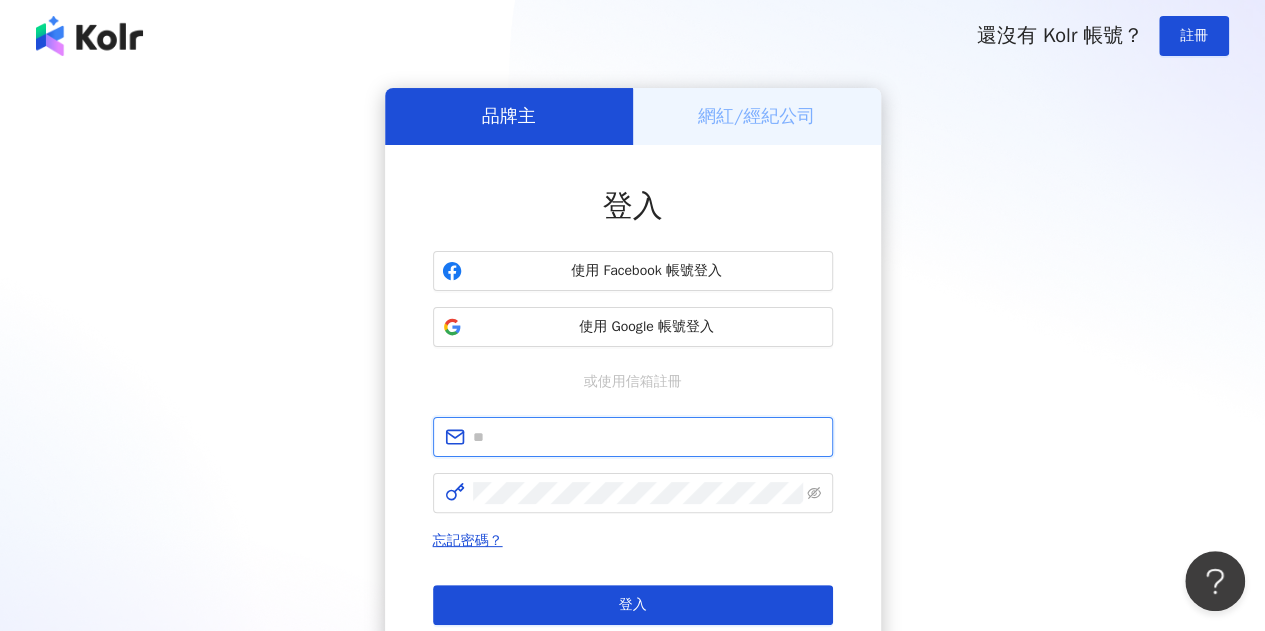 click at bounding box center [647, 437] 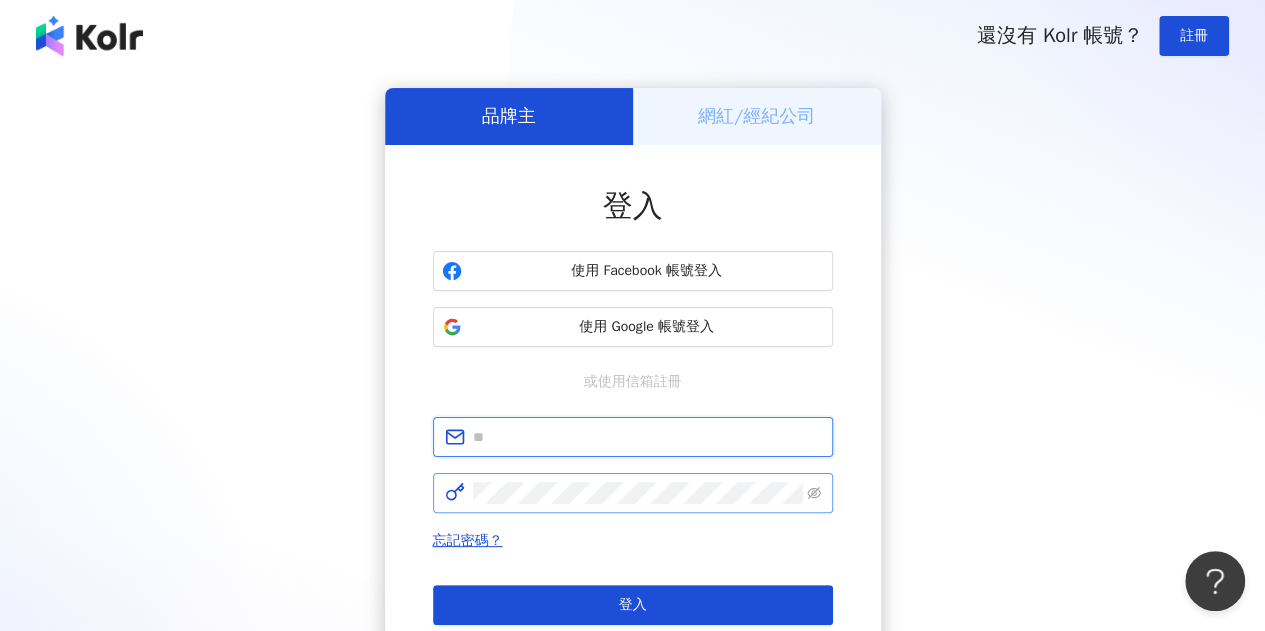 paste on "**********" 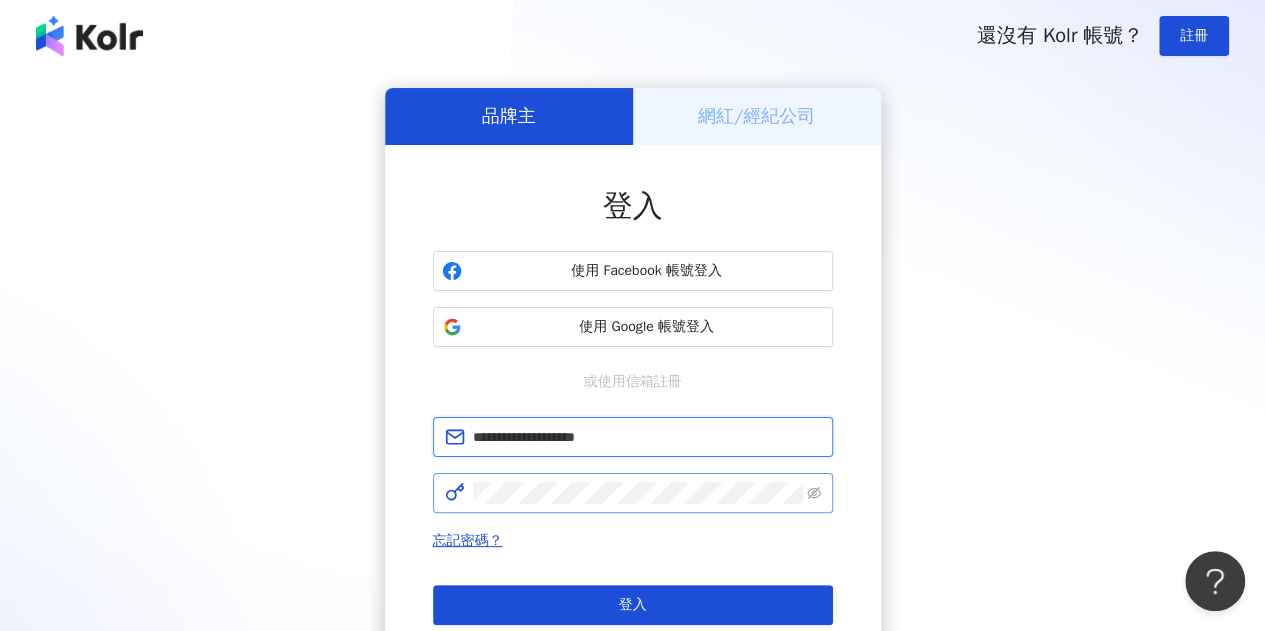 type on "**********" 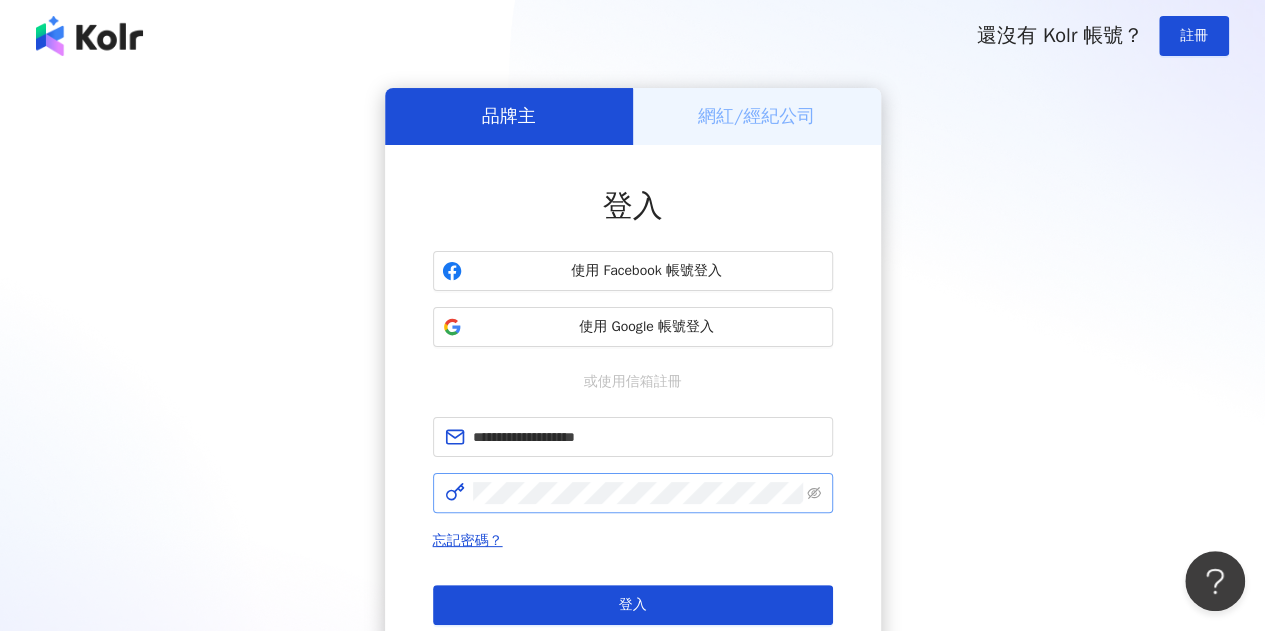 click at bounding box center [633, 493] 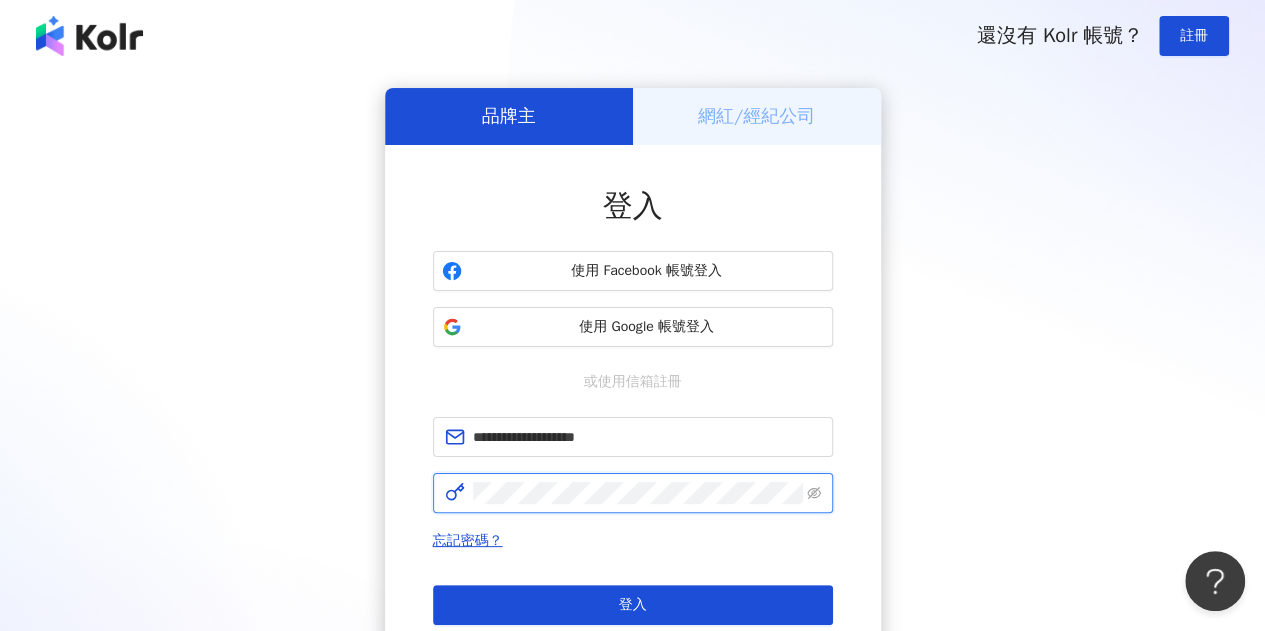 click on "登入" at bounding box center [633, 605] 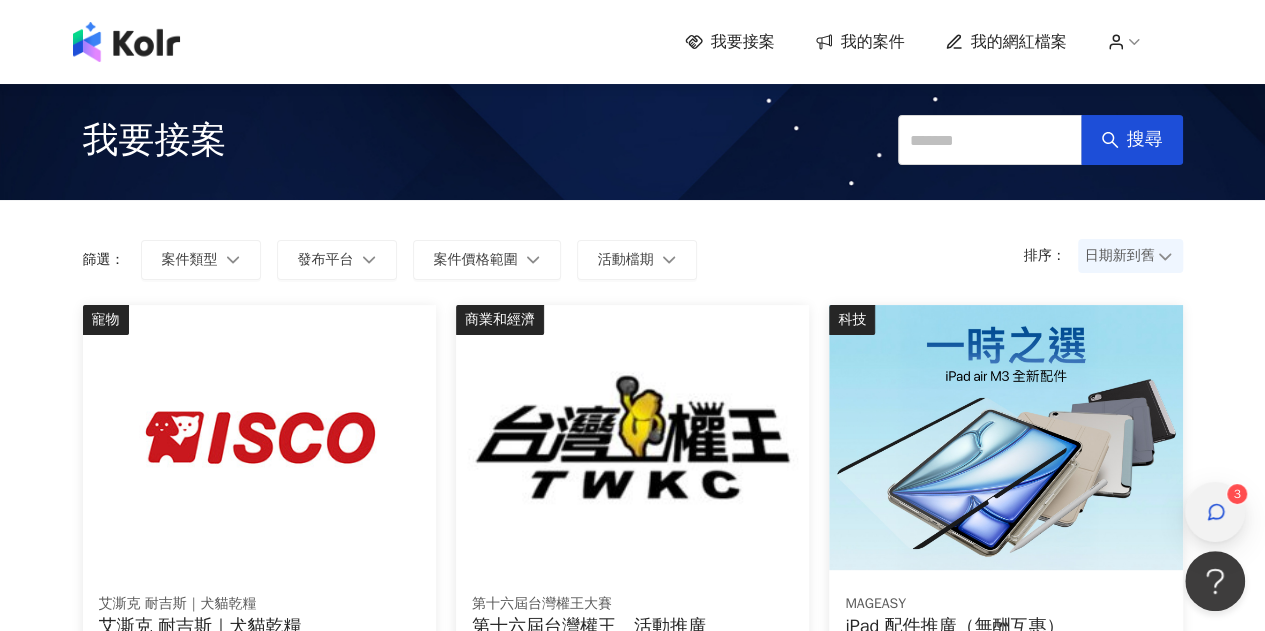 click at bounding box center [1215, 512] 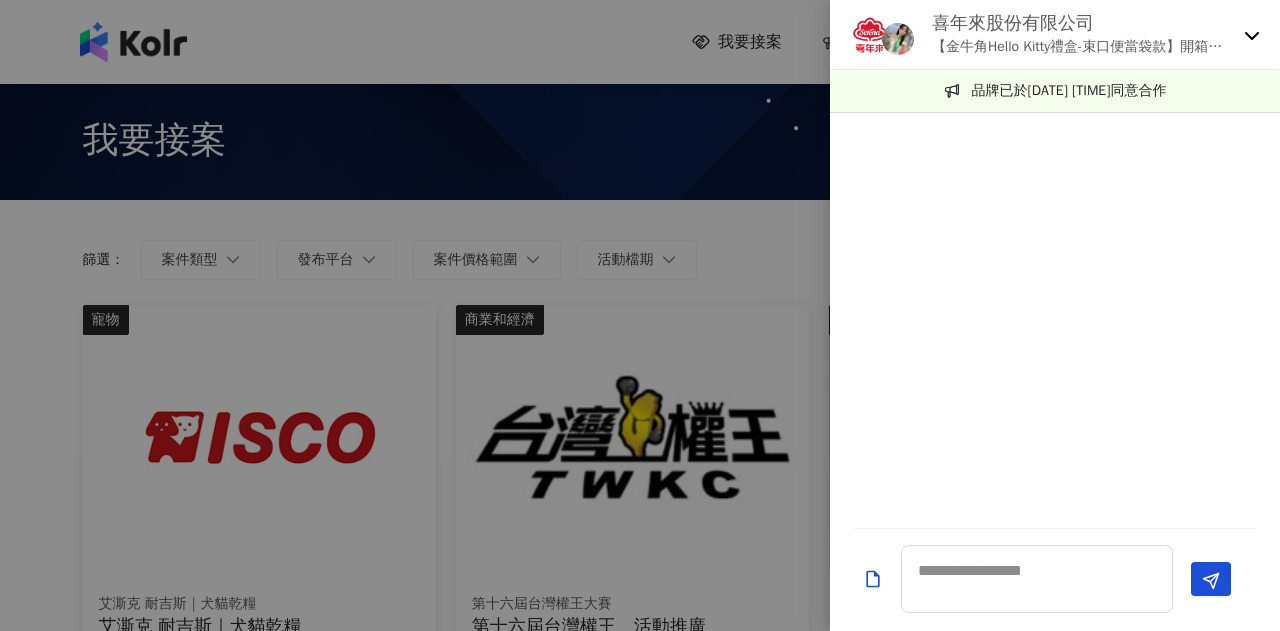 click on "喜年來股份有限公司 【金牛角Hello Kitty禮盒-束口便當袋款】開箱合作（無酬互惠）" at bounding box center [1055, 35] 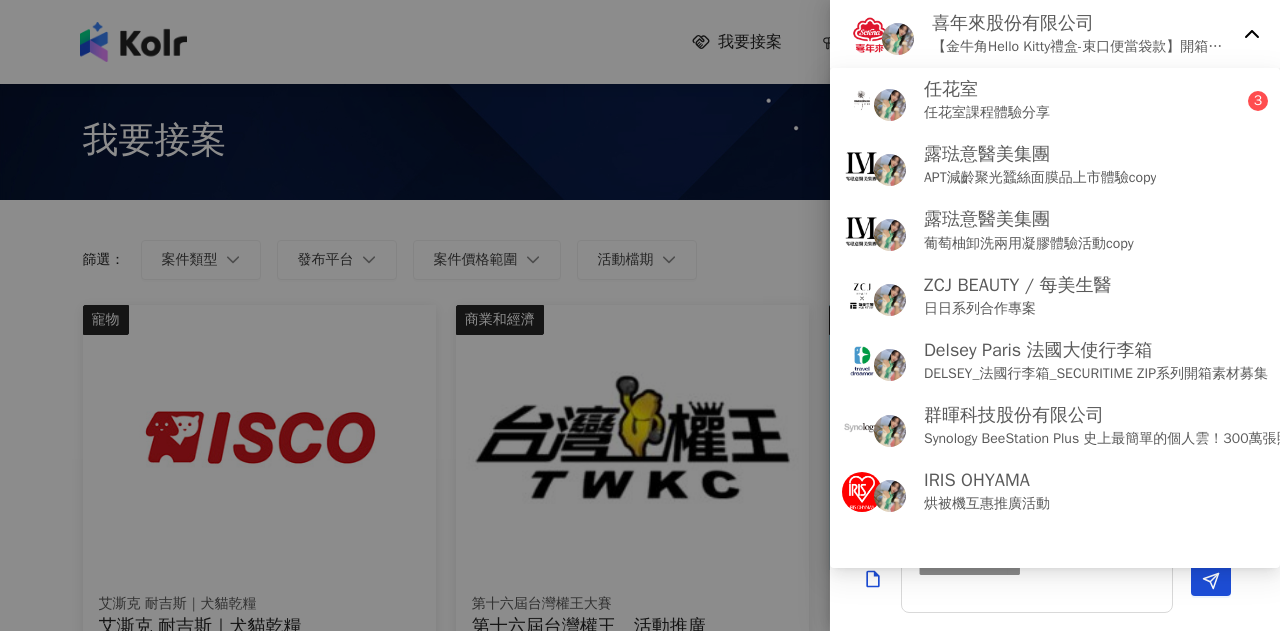 click 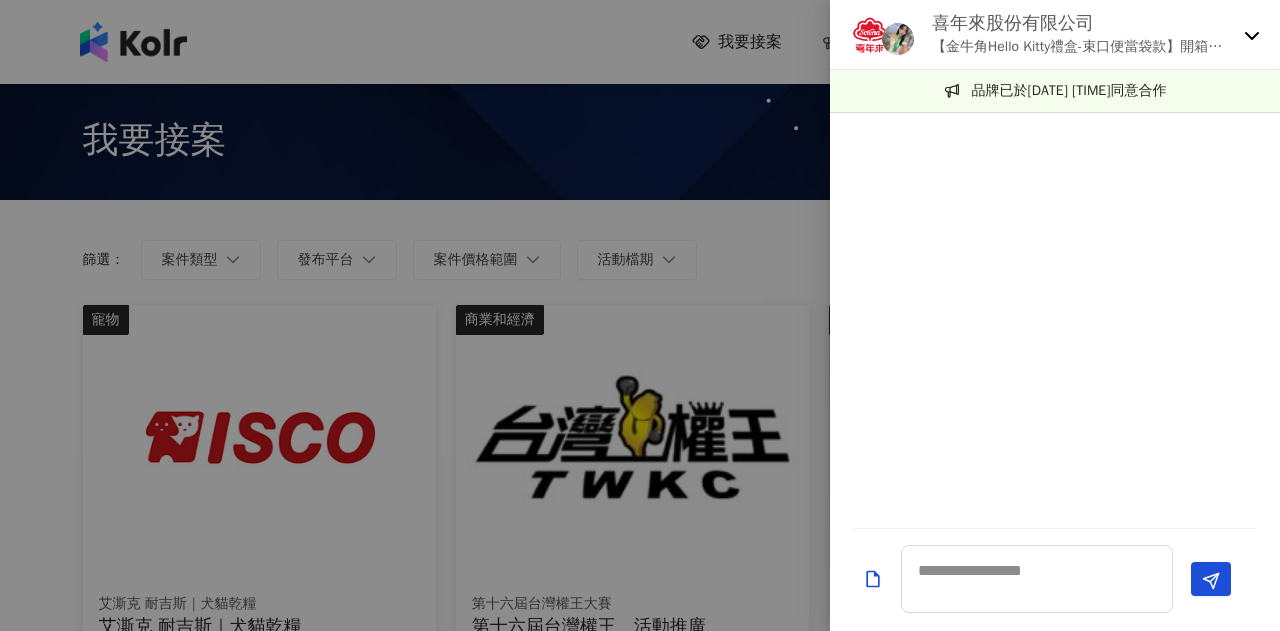 click on "喜年來股份有限公司 【金牛角Hello Kitty禮盒-束口便當袋款】開箱合作（無酬互惠）" at bounding box center [1055, 35] 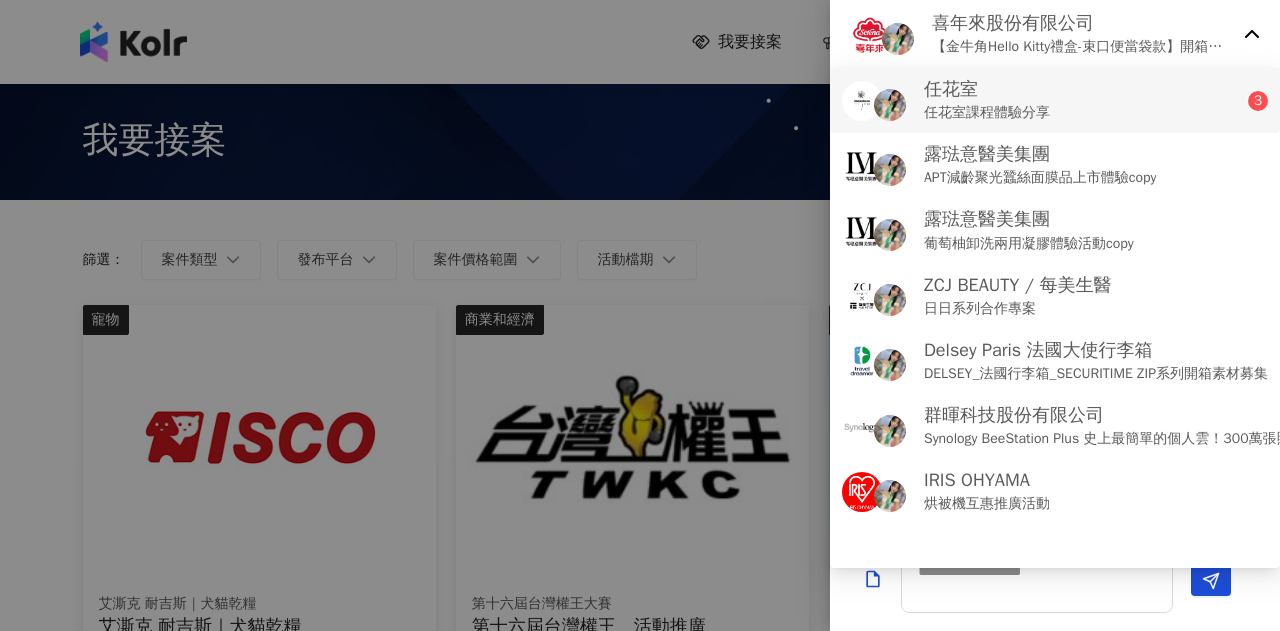 click on "任花室 任花室課程體驗分享" at bounding box center [1045, 100] 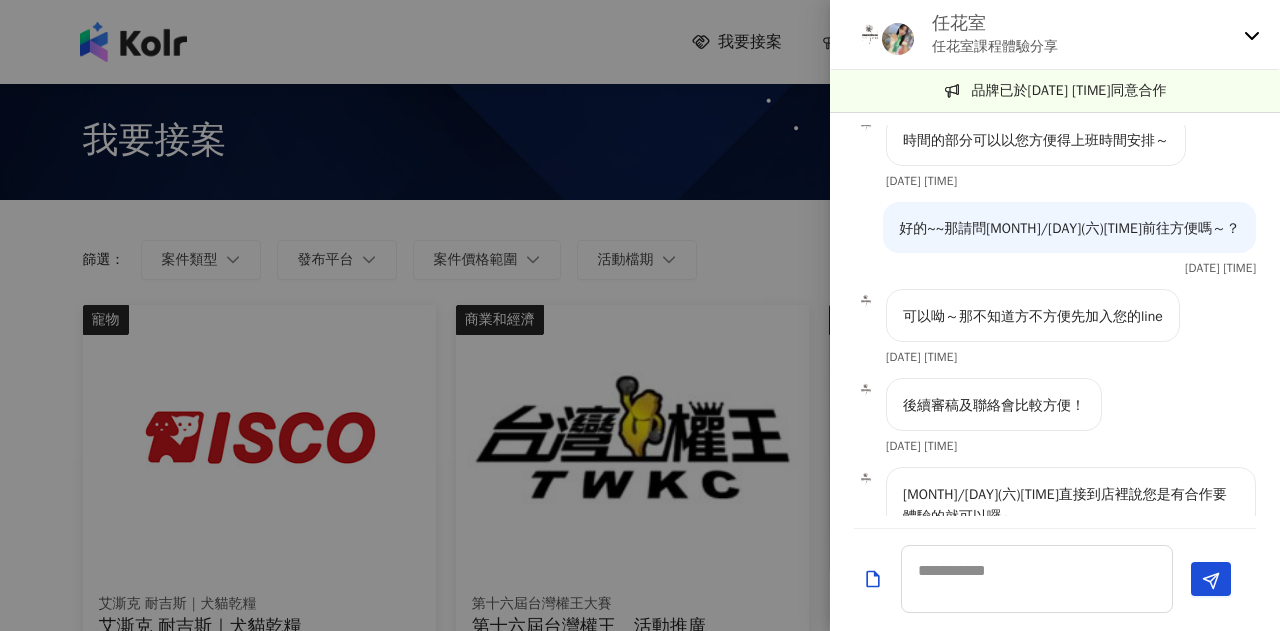scroll, scrollTop: 860, scrollLeft: 0, axis: vertical 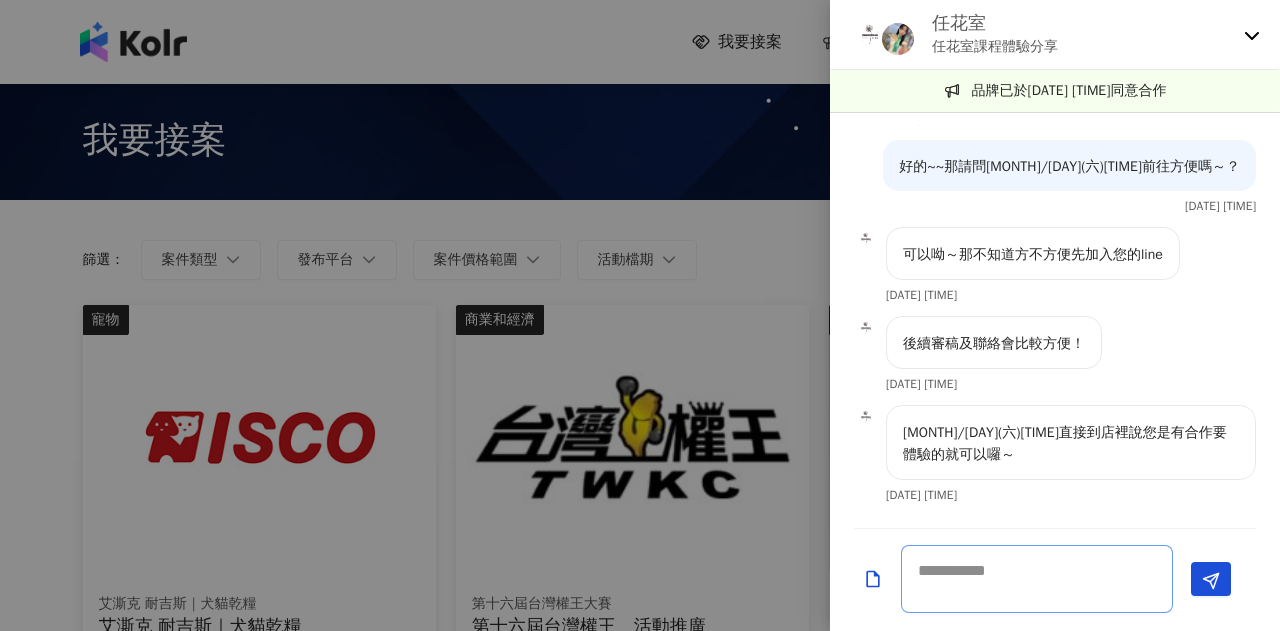click at bounding box center (1037, 579) 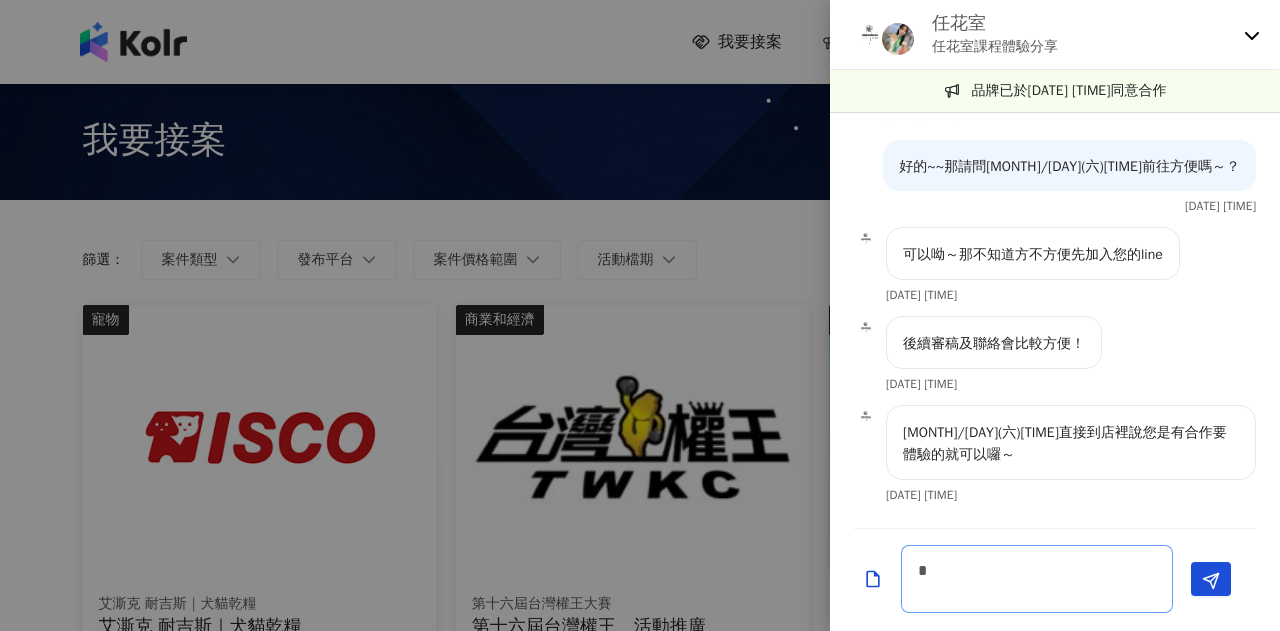 scroll, scrollTop: 842, scrollLeft: 0, axis: vertical 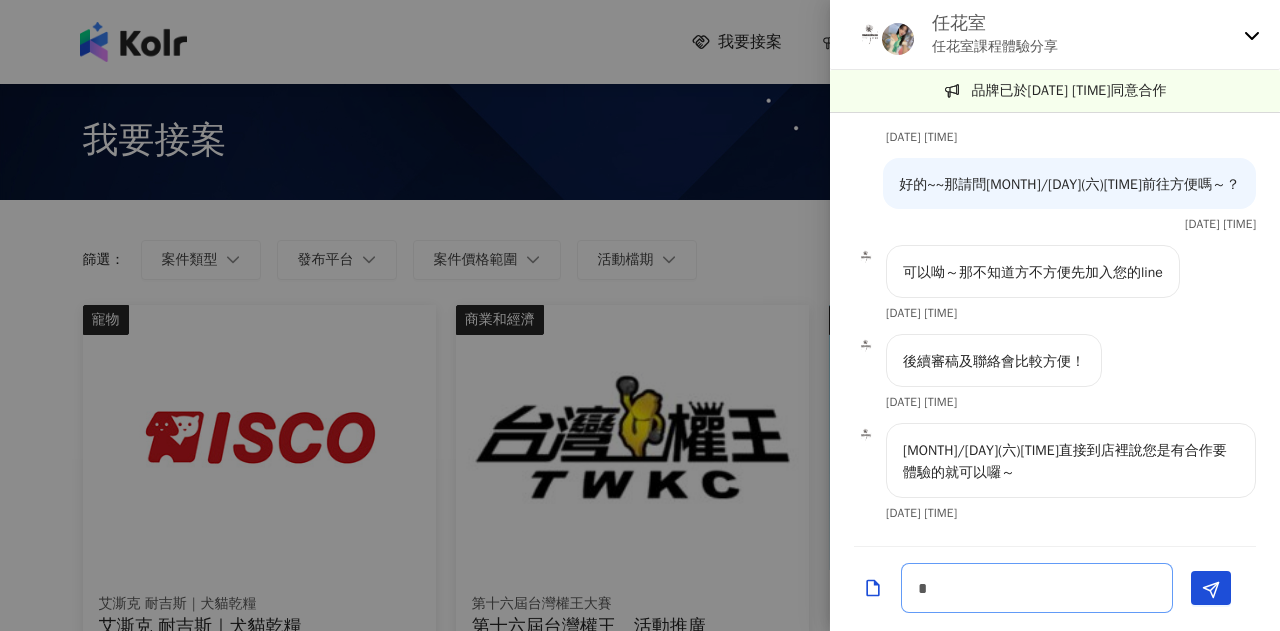 type on "**" 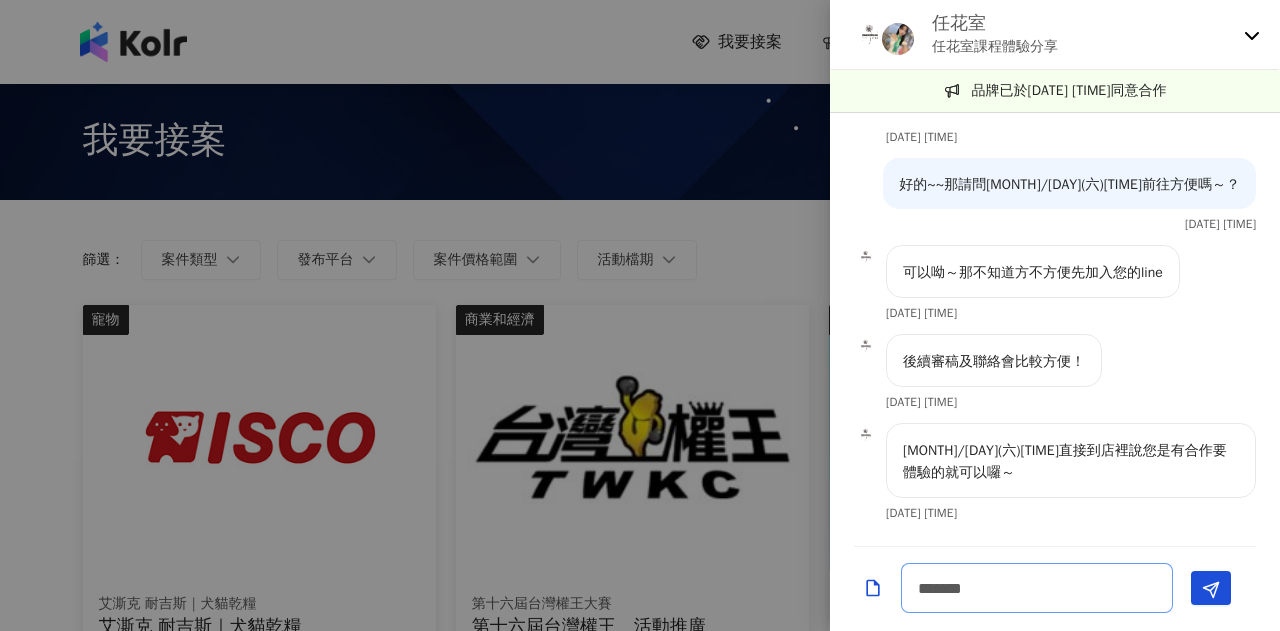 type on "********" 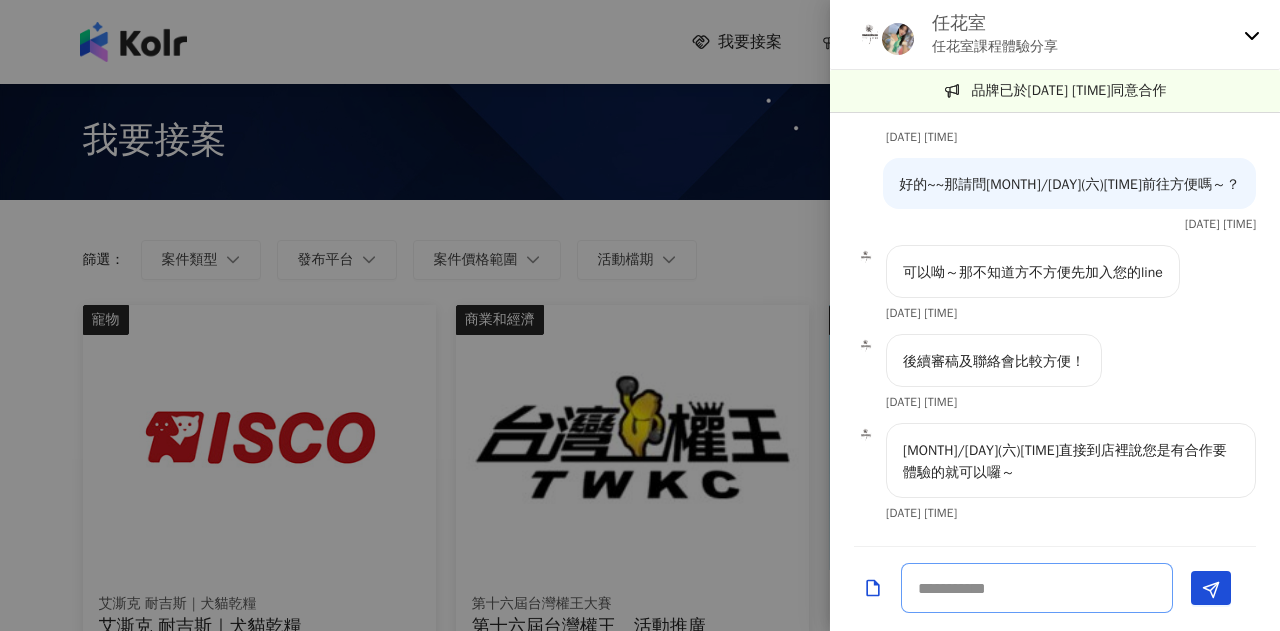 scroll, scrollTop: 929, scrollLeft: 0, axis: vertical 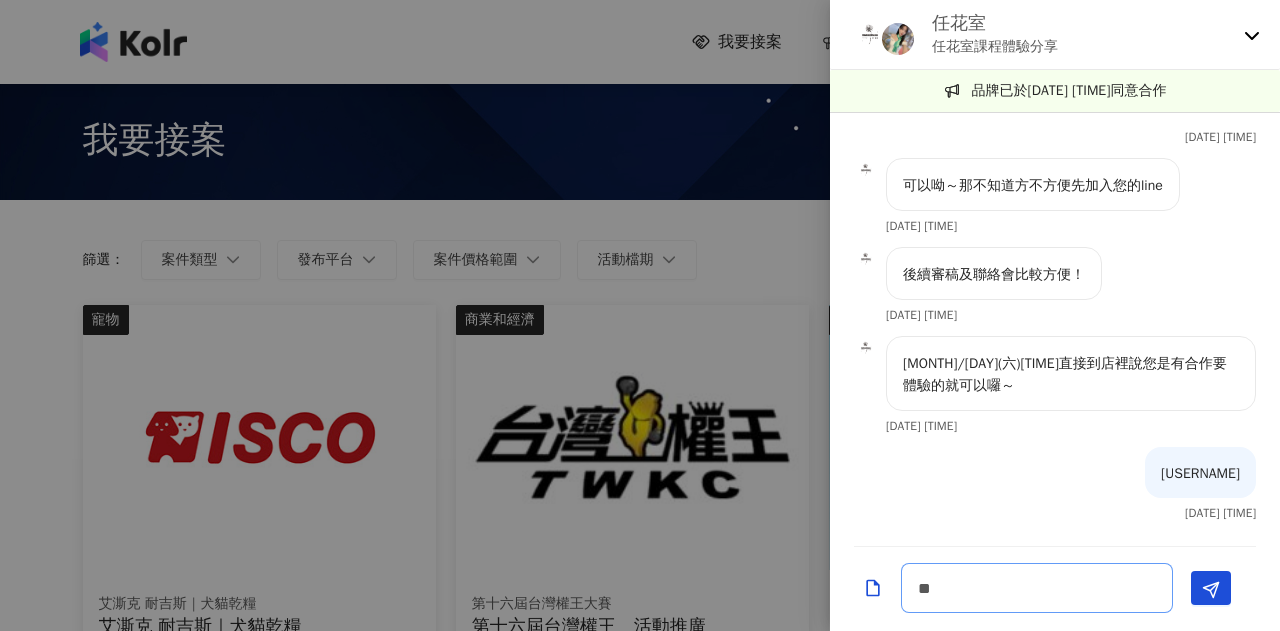 type on "*" 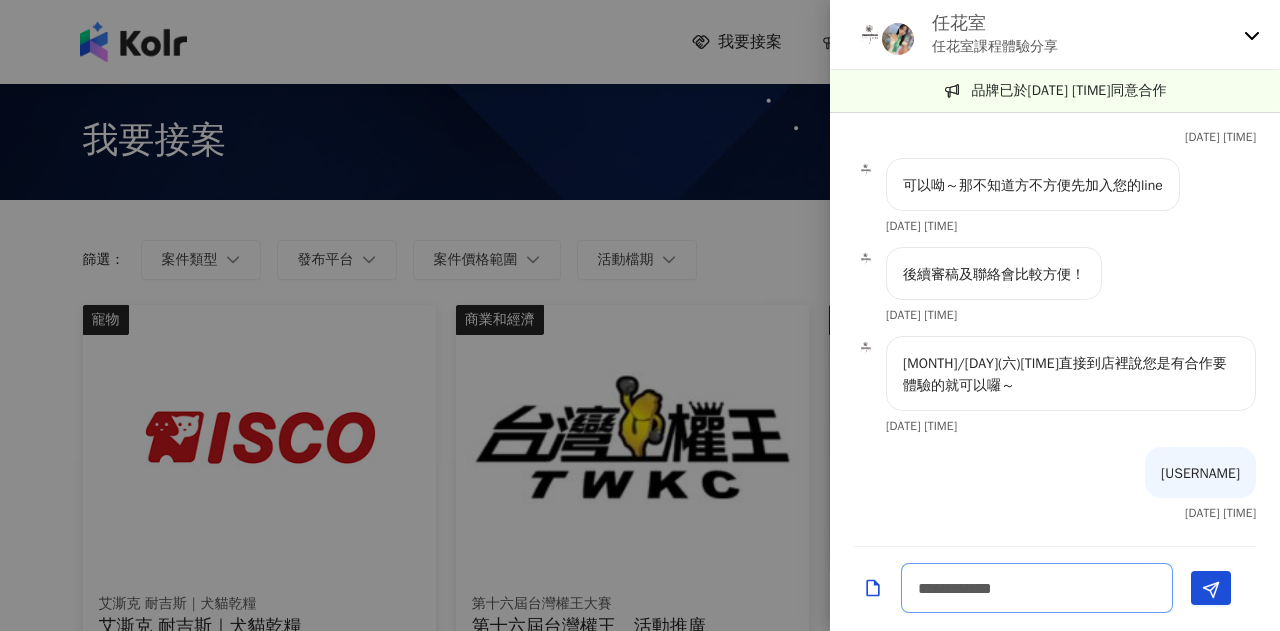 type on "**********" 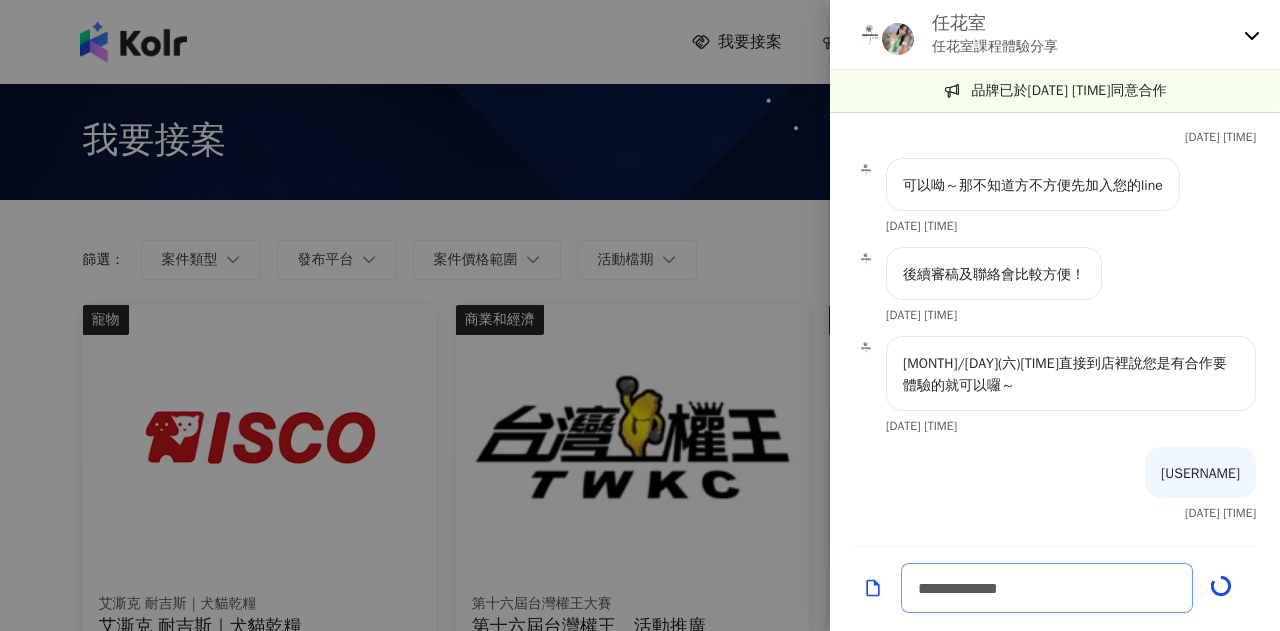 type 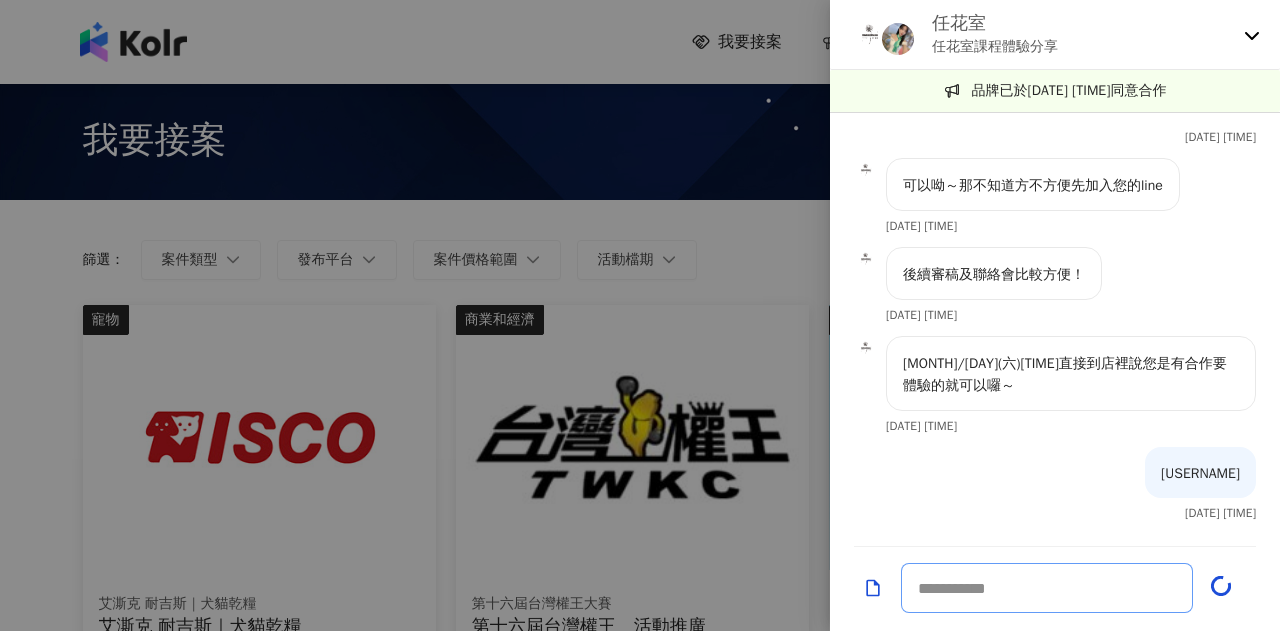 scroll, scrollTop: 1016, scrollLeft: 0, axis: vertical 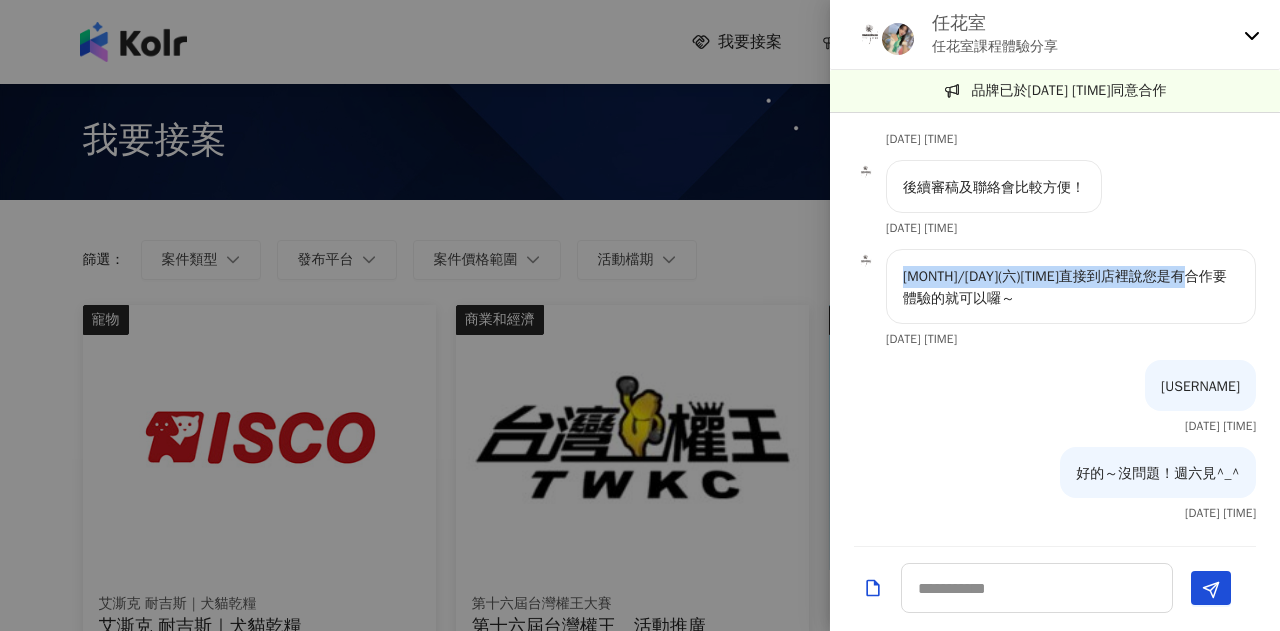 drag, startPoint x: 950, startPoint y: 296, endPoint x: 894, endPoint y: 272, distance: 60.926186 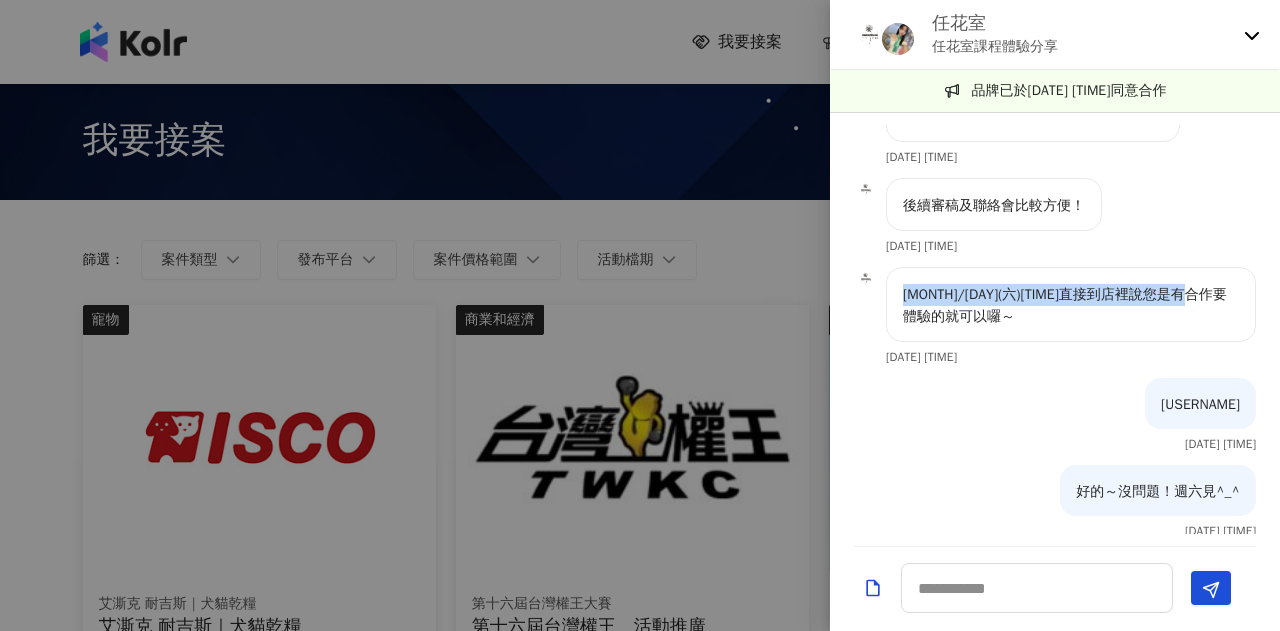 scroll, scrollTop: 916, scrollLeft: 0, axis: vertical 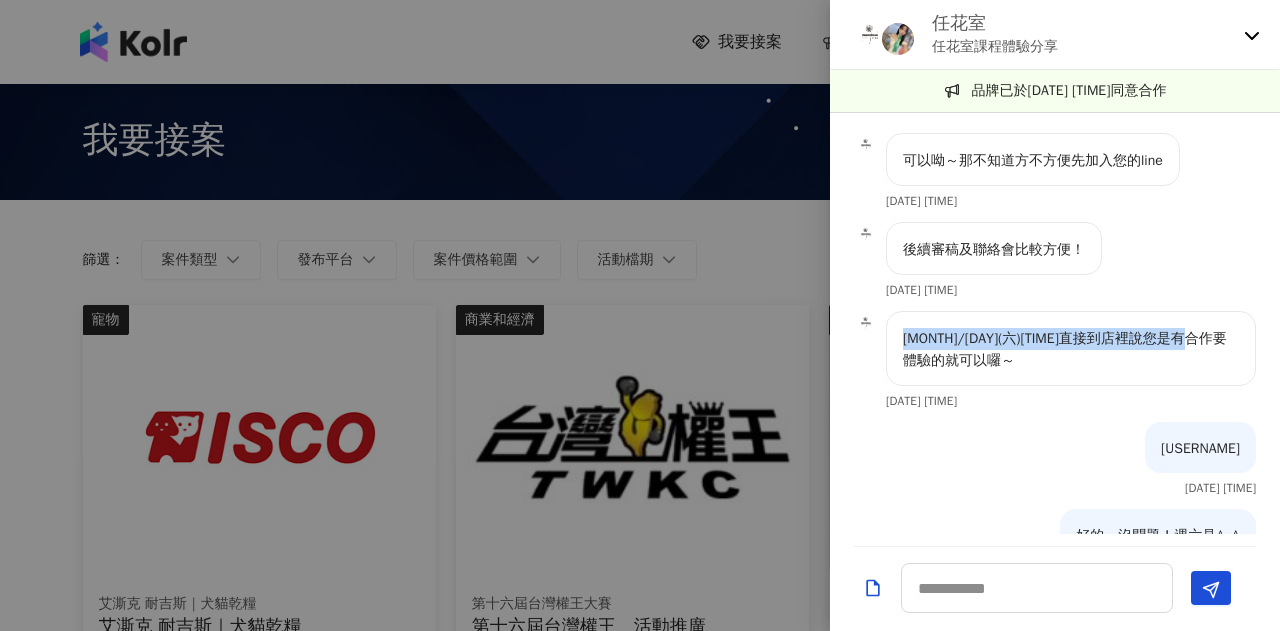 copy on "[MONTH]/[DAY](六)[TIME]直接到店裡說您是有合作要體驗的就可以囉～" 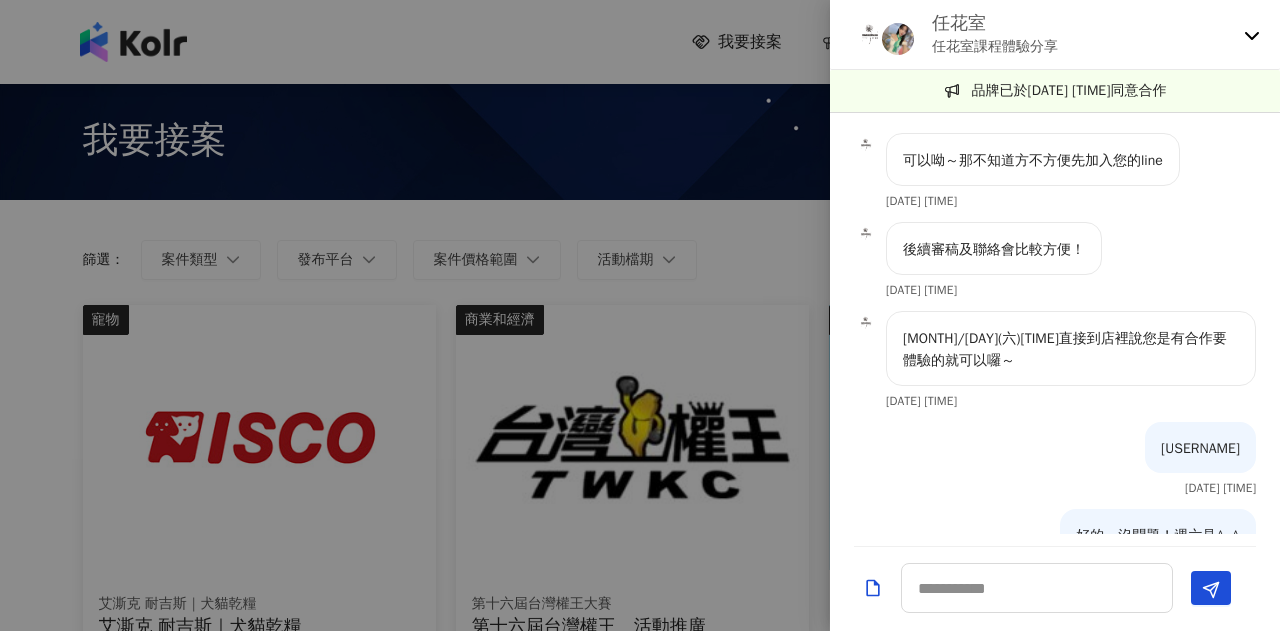 click on "後續審稿及聯絡會比較方便！ [DATE] [TIME]" at bounding box center (1055, 266) 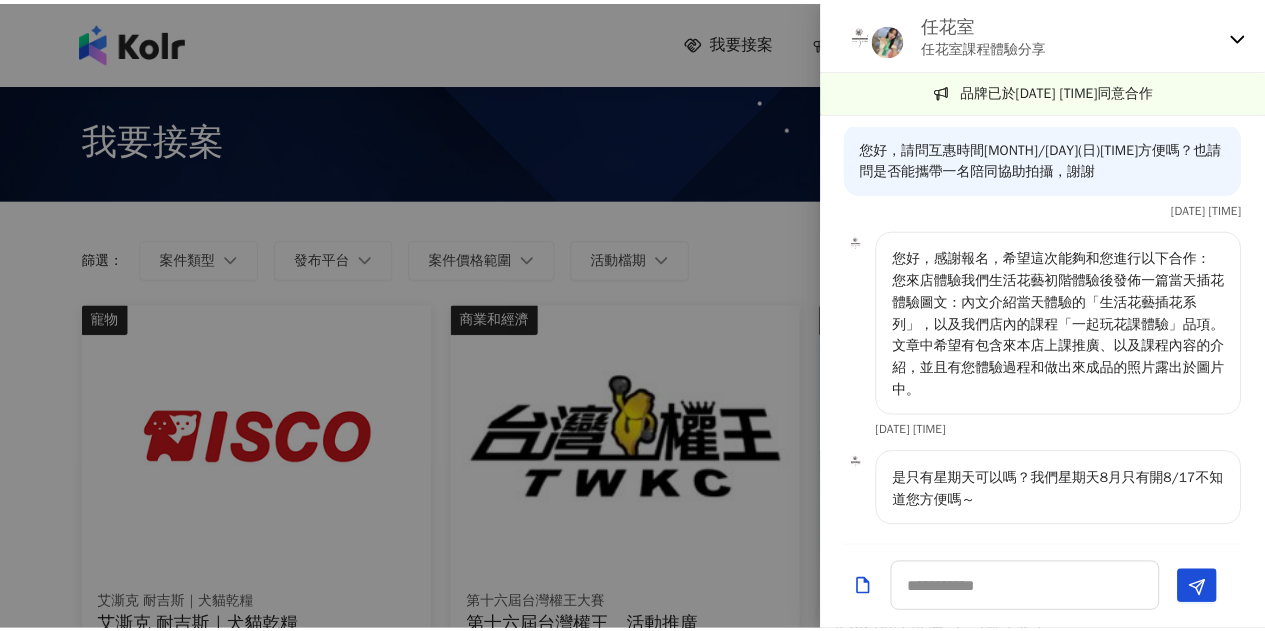 scroll, scrollTop: 0, scrollLeft: 0, axis: both 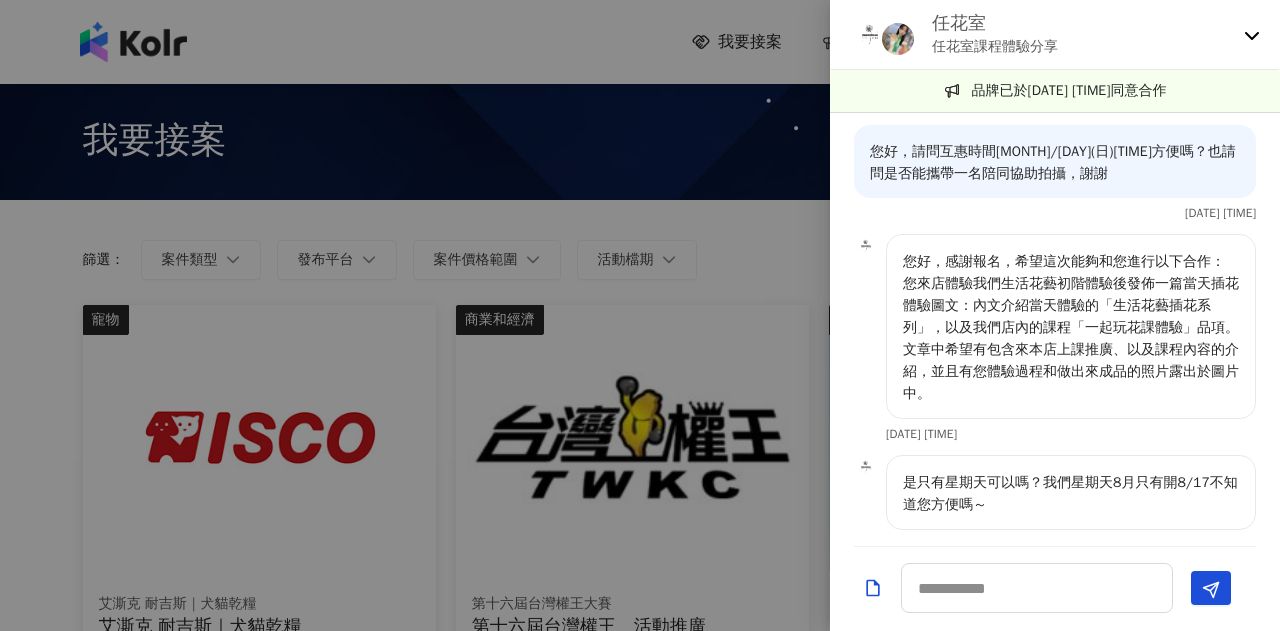 click at bounding box center [870, 35] 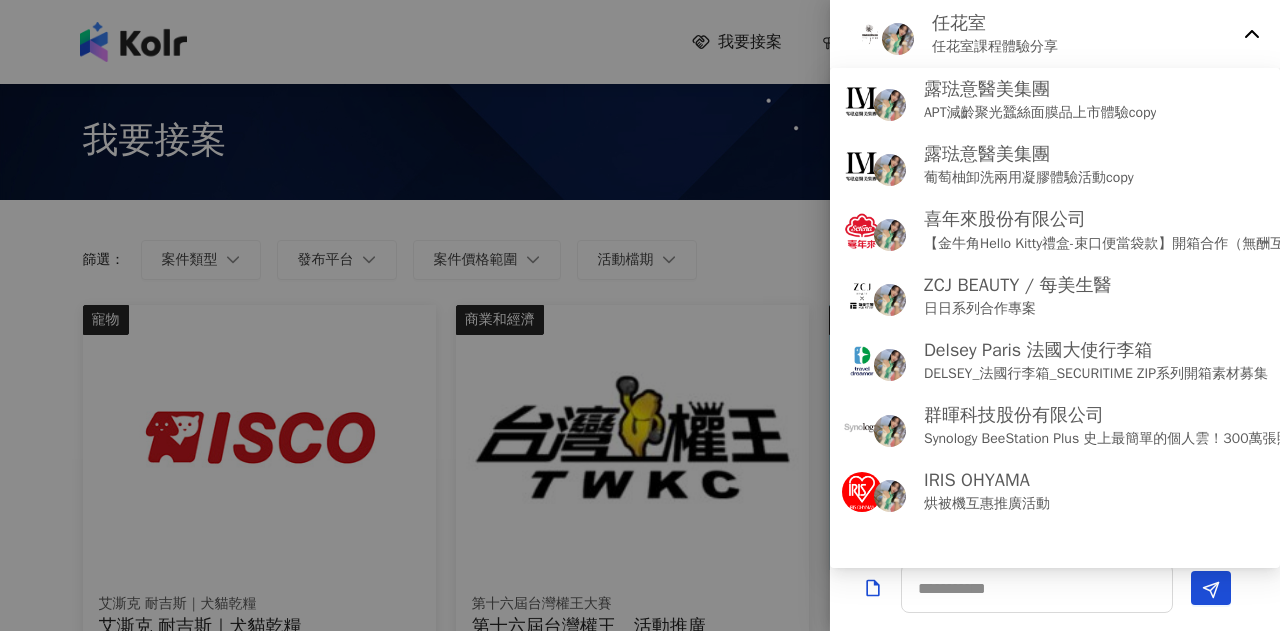 click on "任花室" at bounding box center (995, 23) 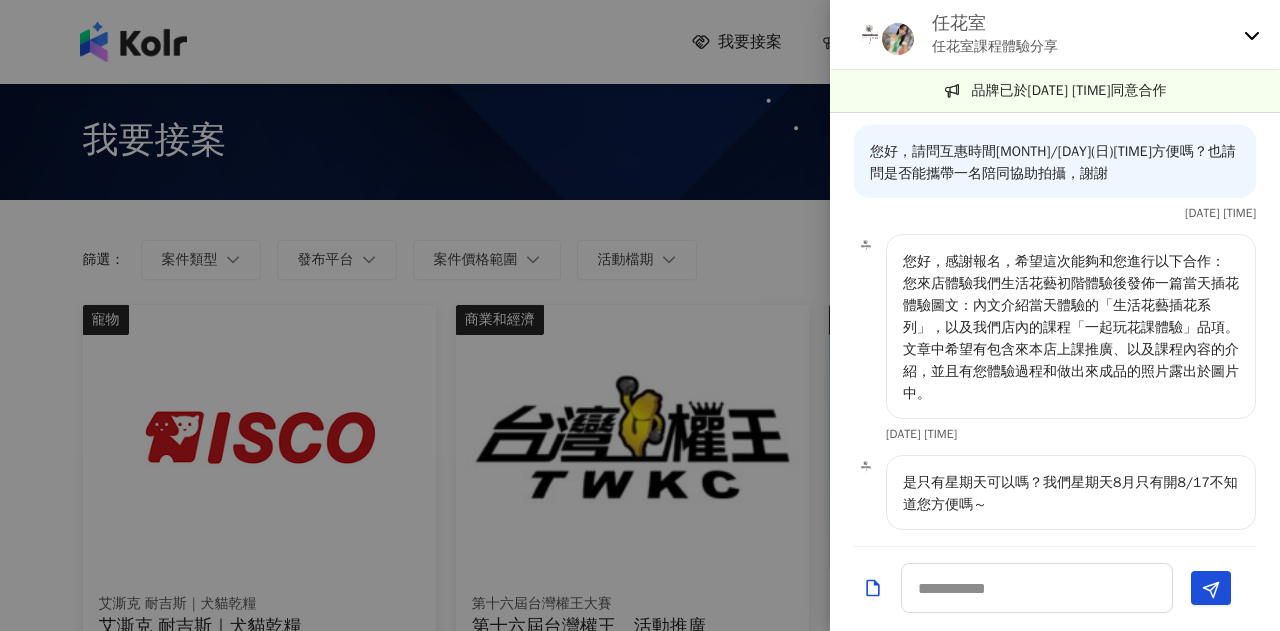 click on "任花室 任花室課程體驗分享" at bounding box center [1055, 35] 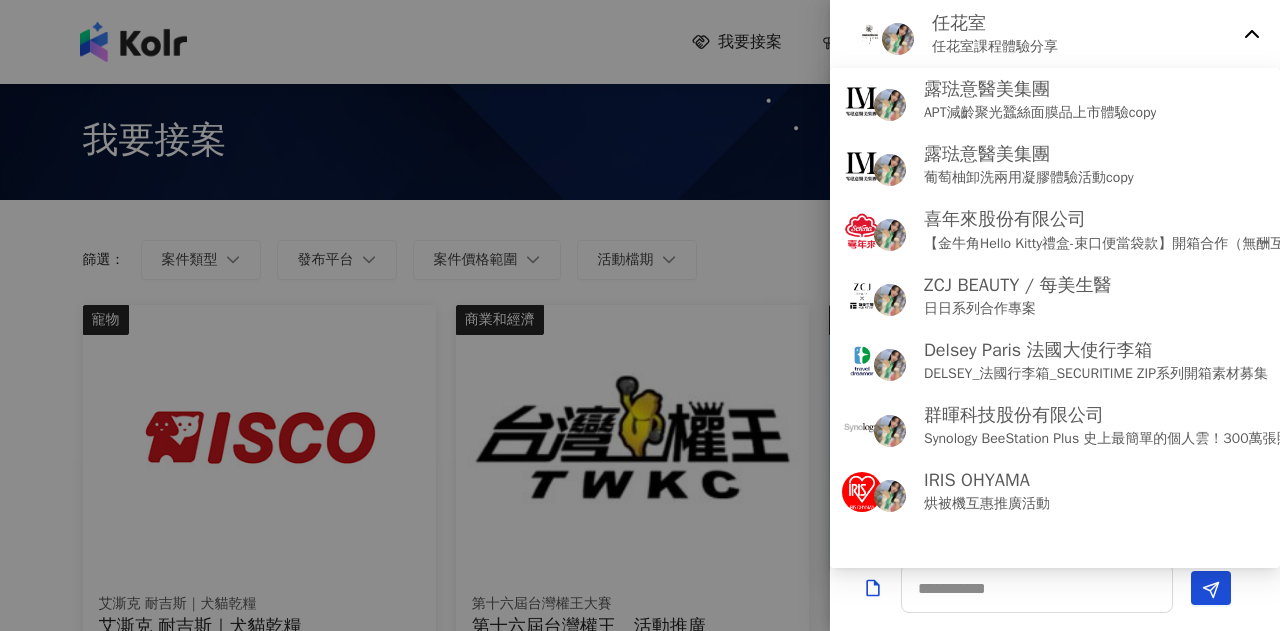 click 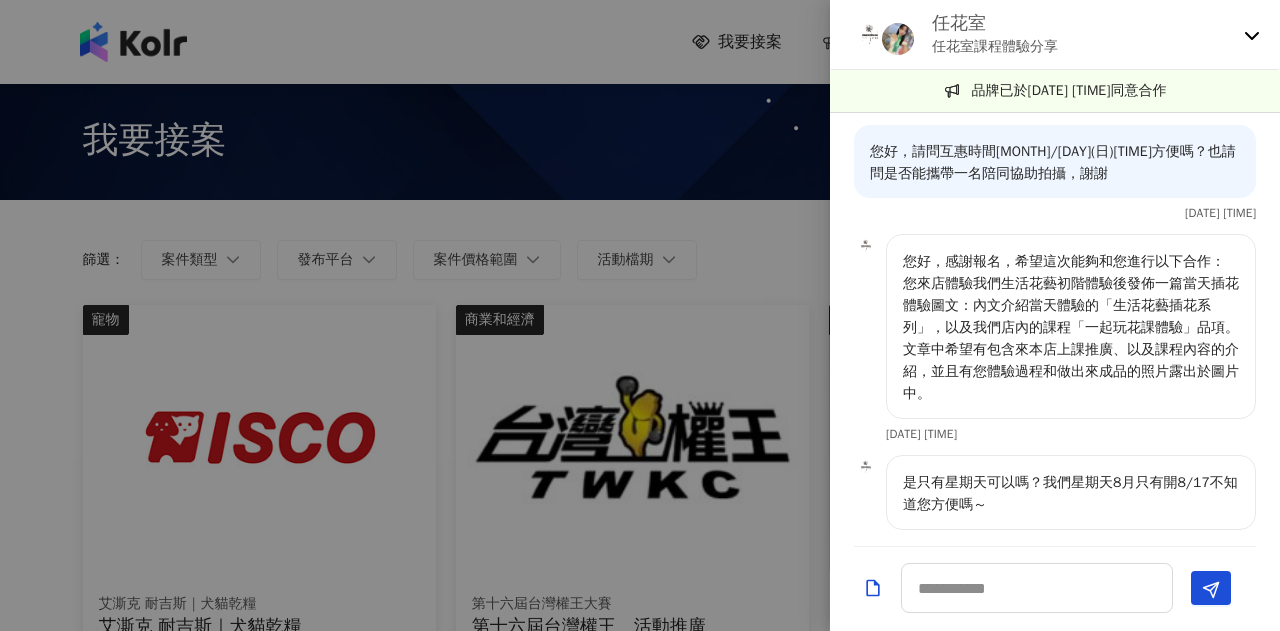 click at bounding box center (640, 315) 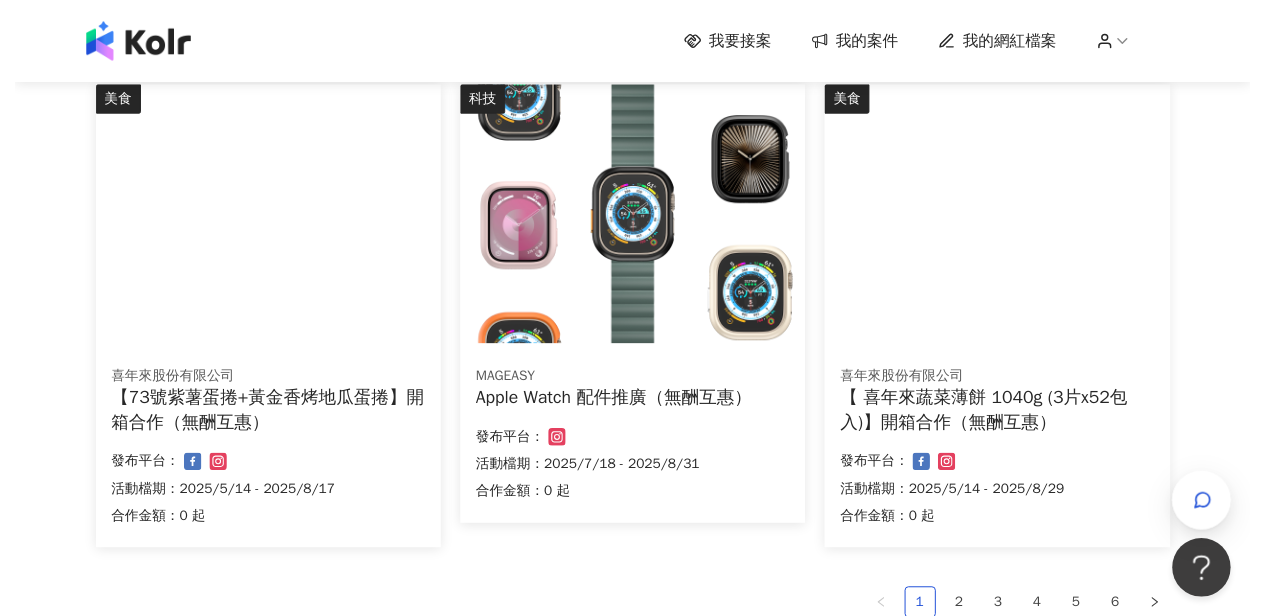 scroll, scrollTop: 1400, scrollLeft: 0, axis: vertical 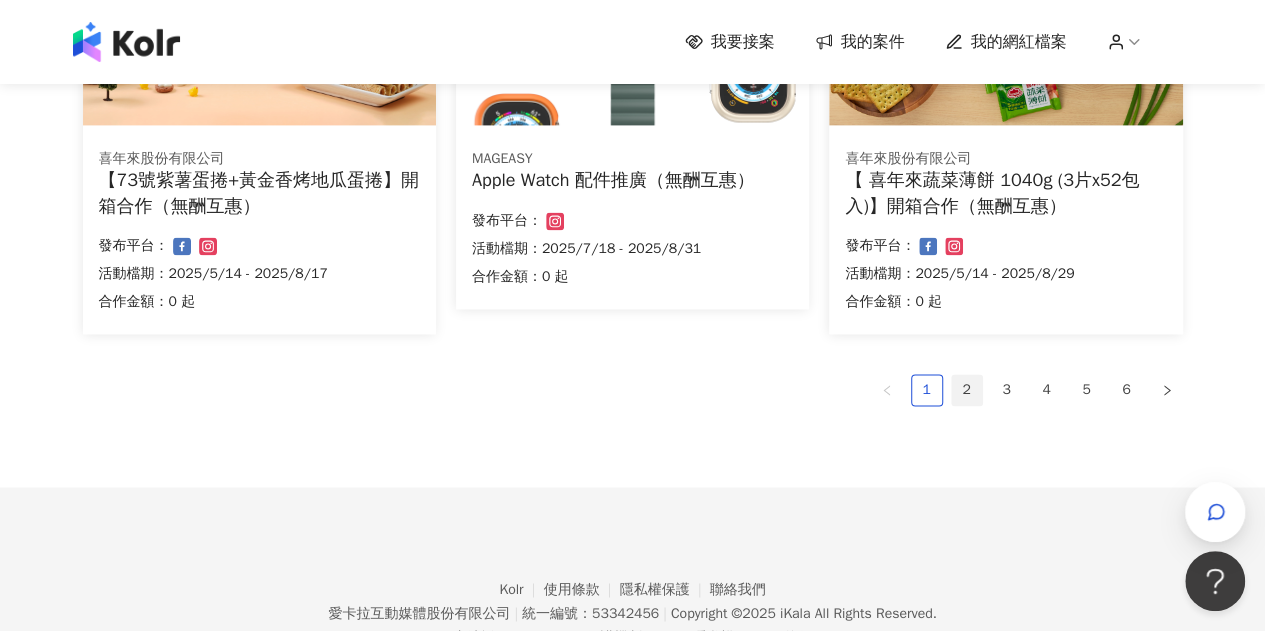 click on "2" at bounding box center [967, 390] 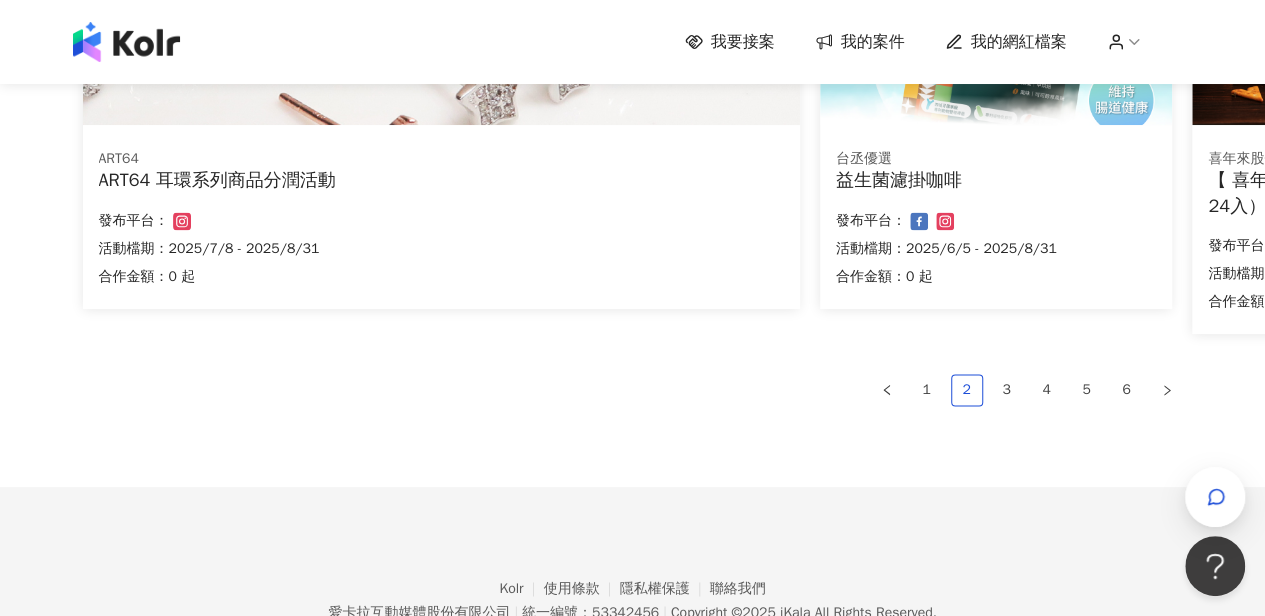 click on "1 2 3 4 5 6" at bounding box center [633, 390] 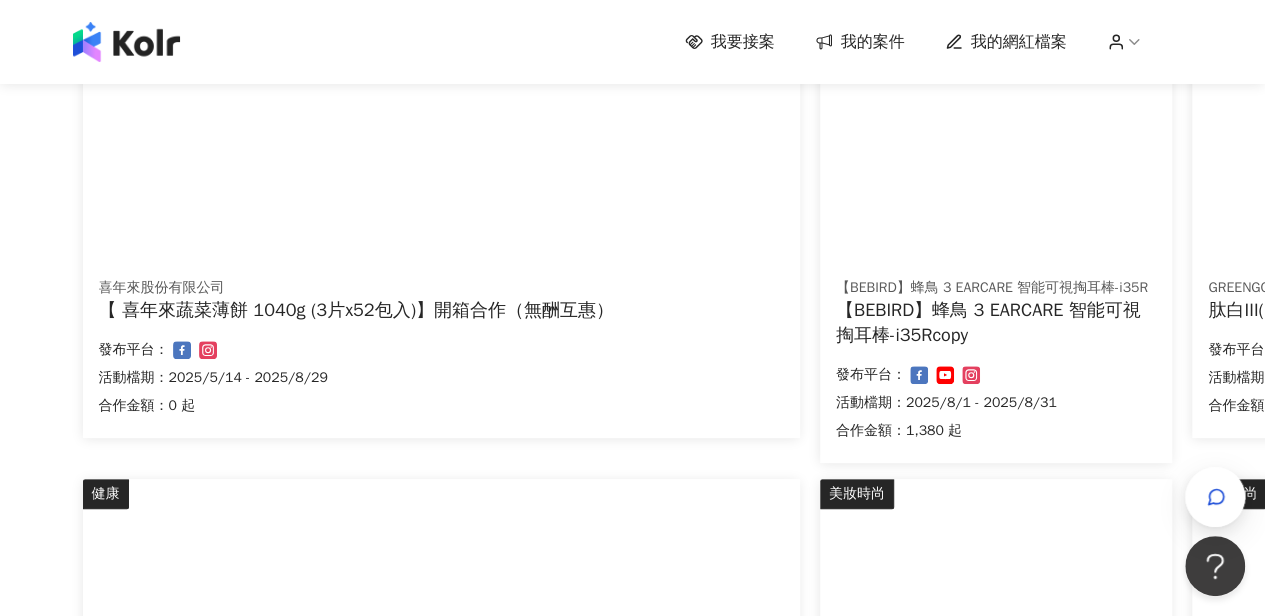scroll, scrollTop: 400, scrollLeft: 0, axis: vertical 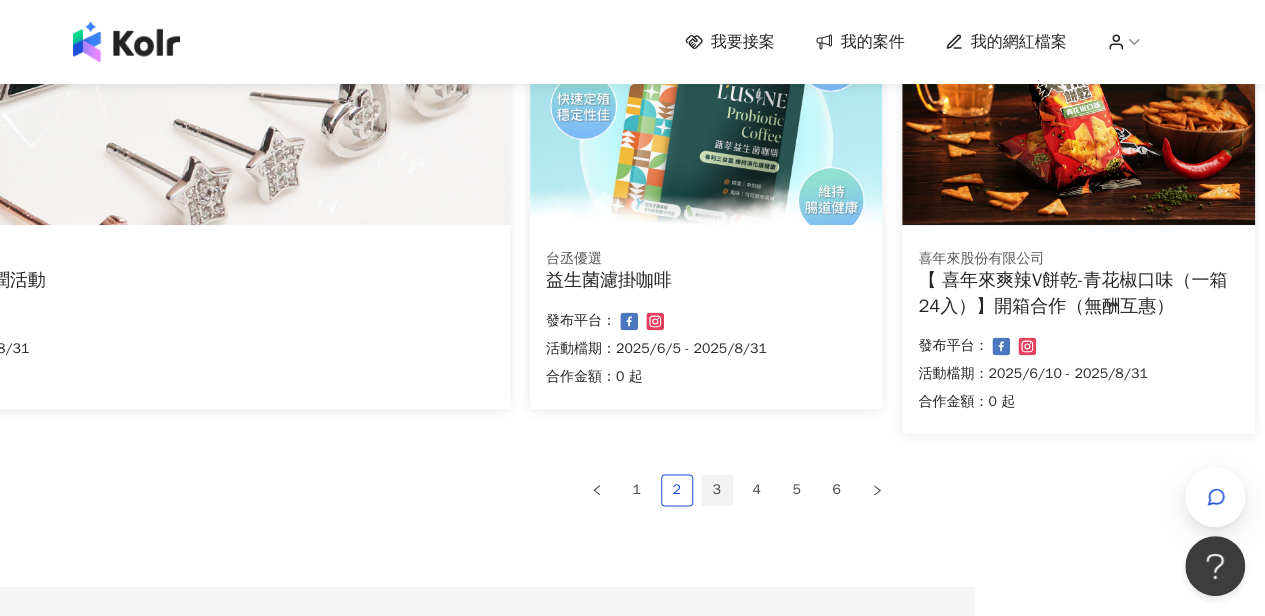 click on "3" at bounding box center (717, 490) 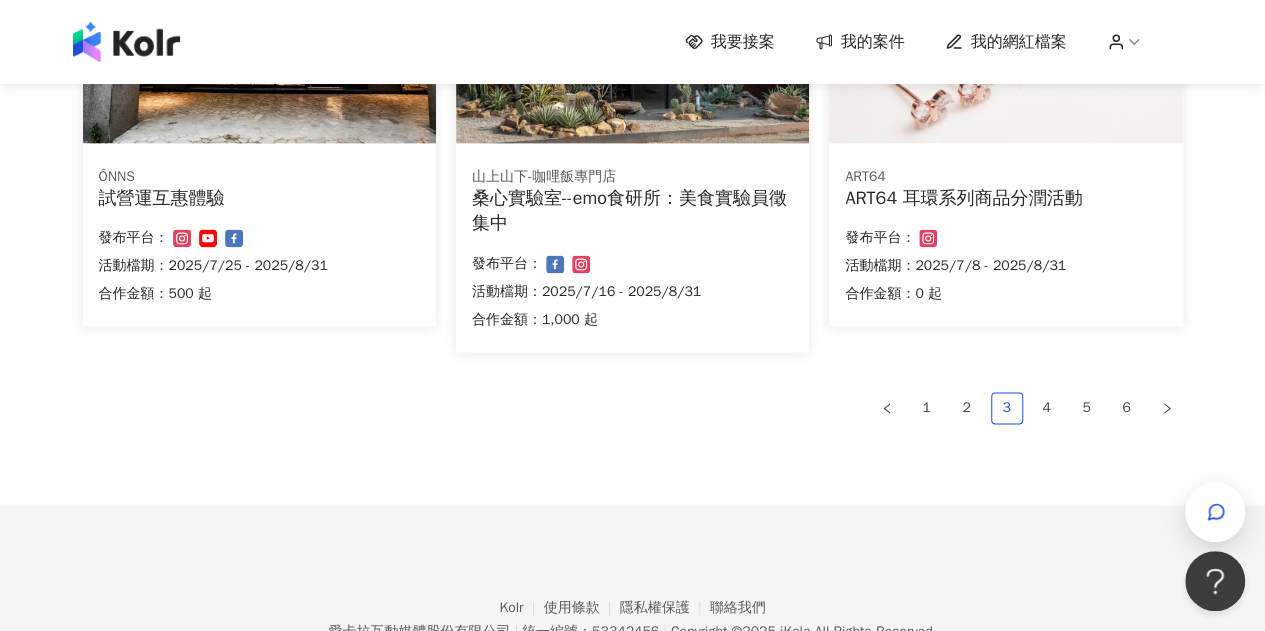 scroll, scrollTop: 1452, scrollLeft: 0, axis: vertical 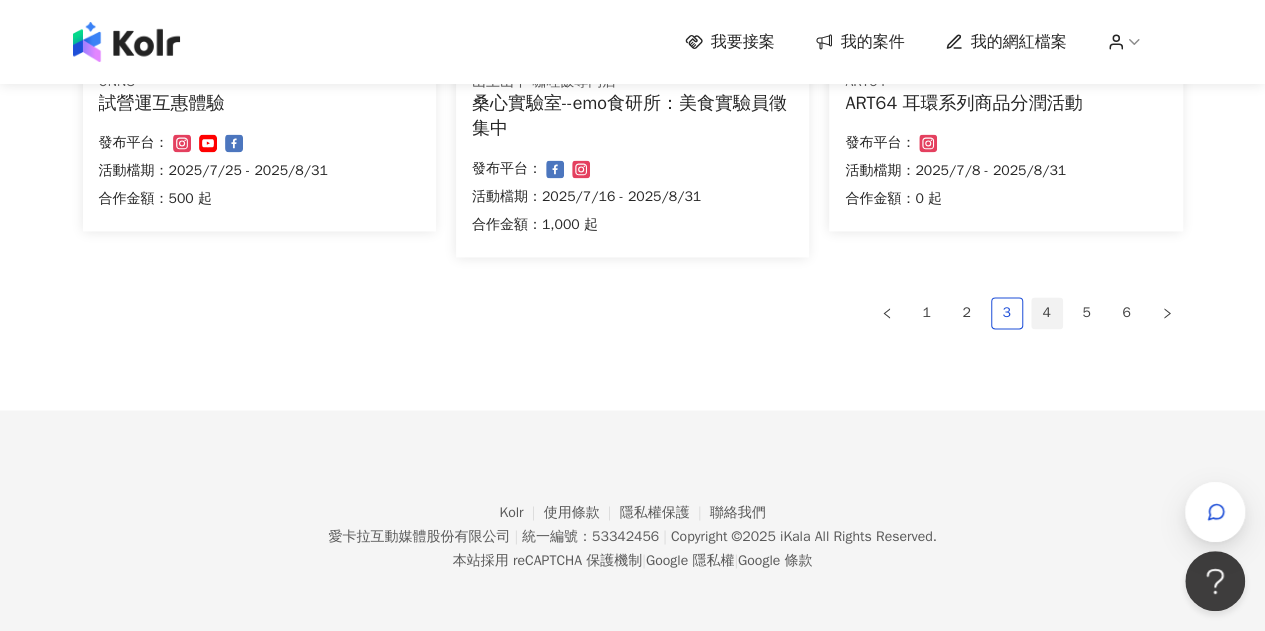 click on "4" at bounding box center [1047, 313] 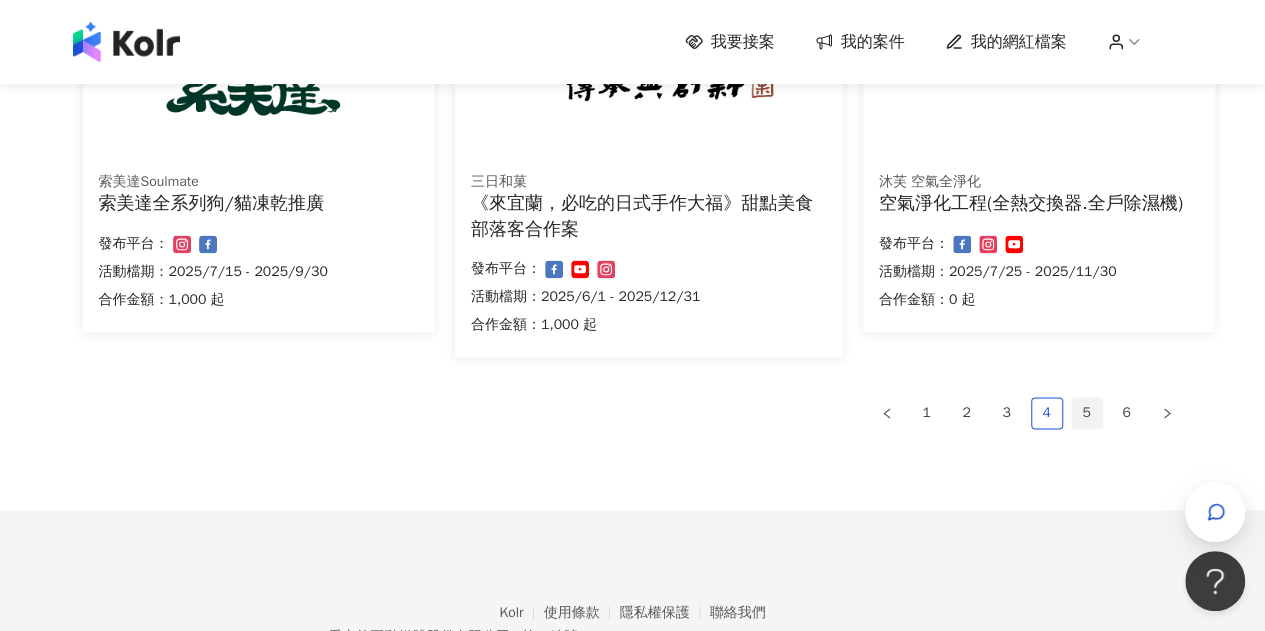 scroll, scrollTop: 1477, scrollLeft: 0, axis: vertical 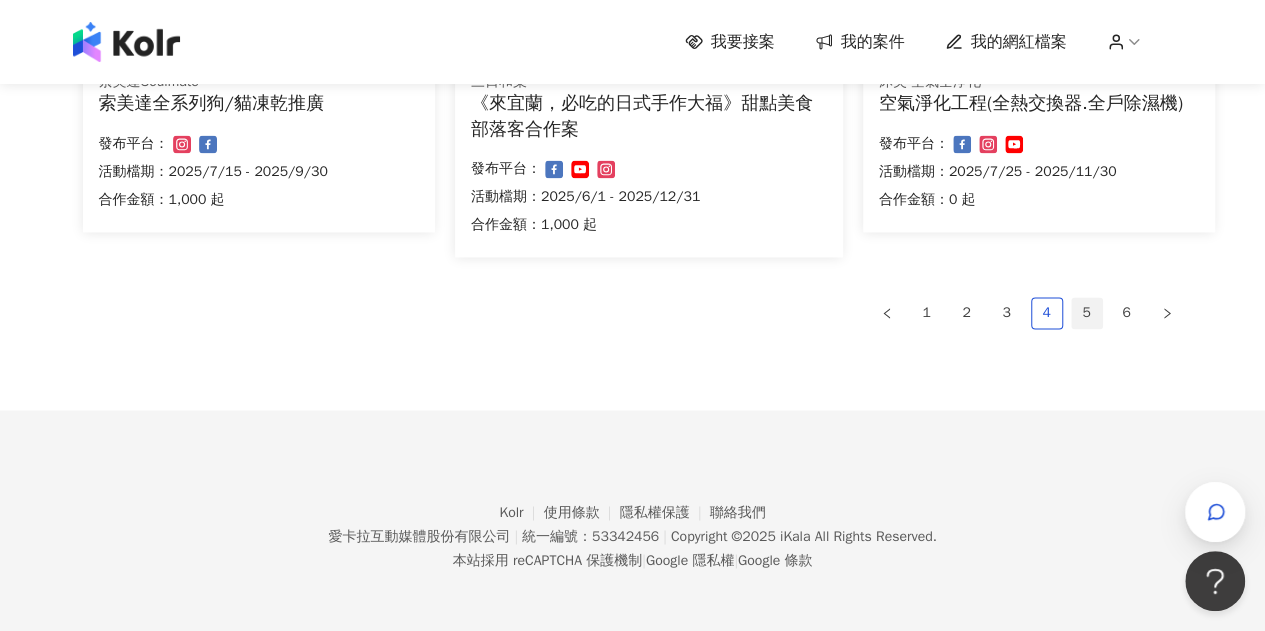 click on "5" at bounding box center [1087, 313] 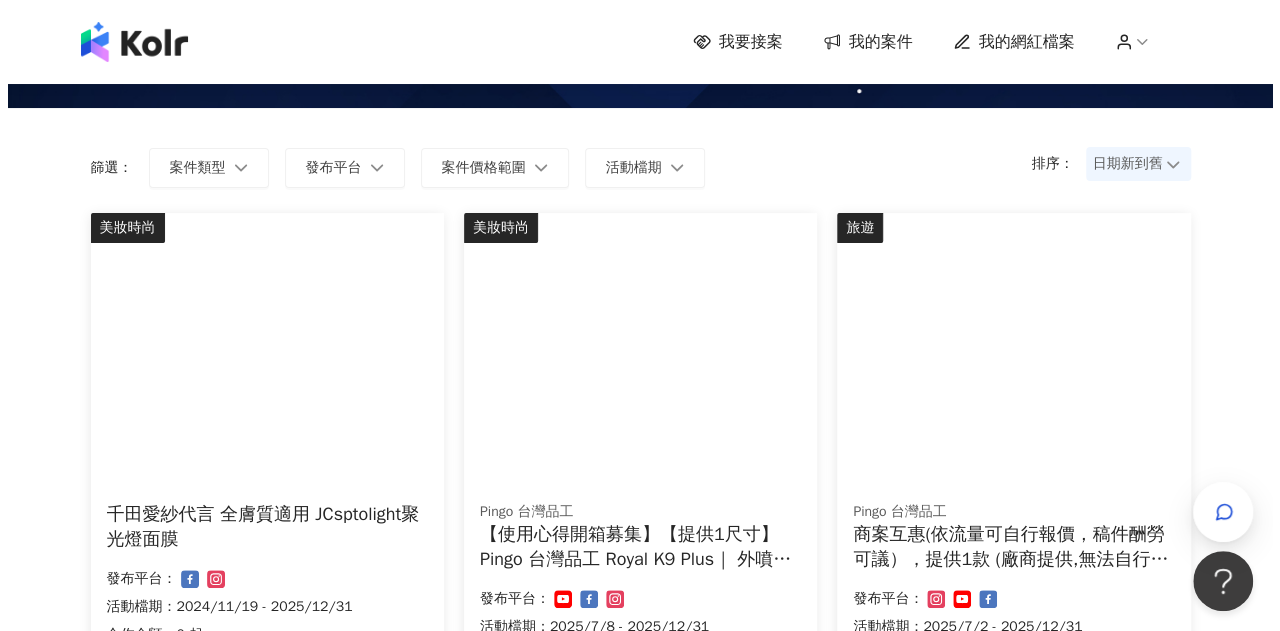 scroll, scrollTop: 200, scrollLeft: 0, axis: vertical 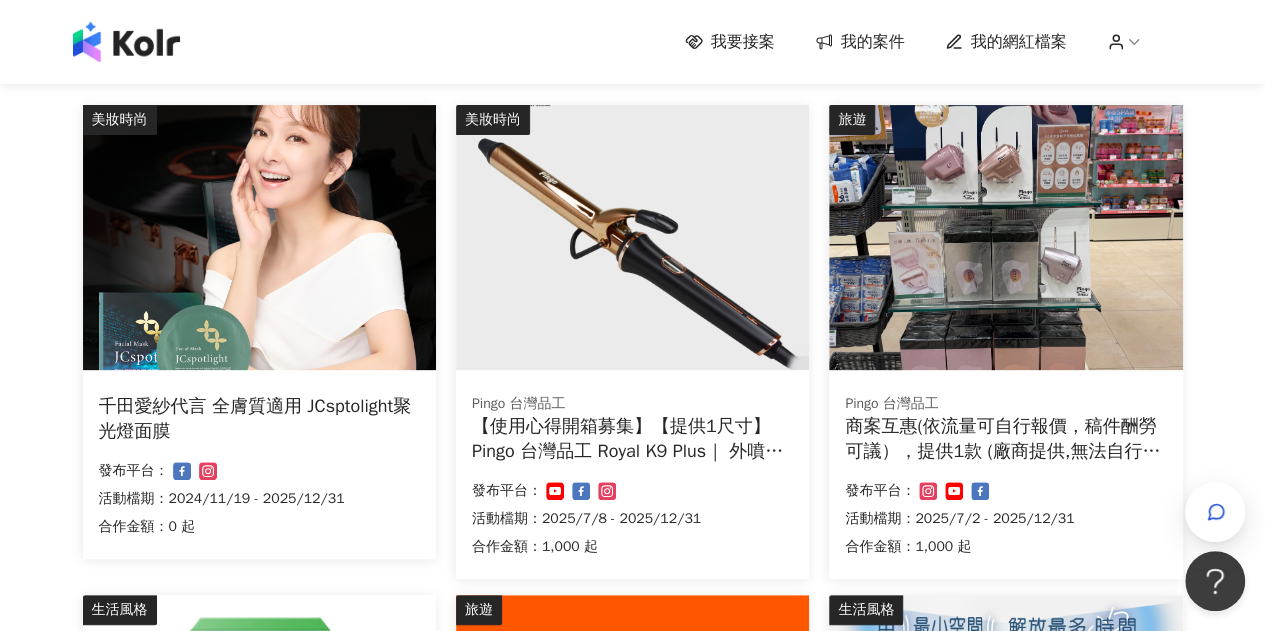 click at bounding box center [1005, 237] 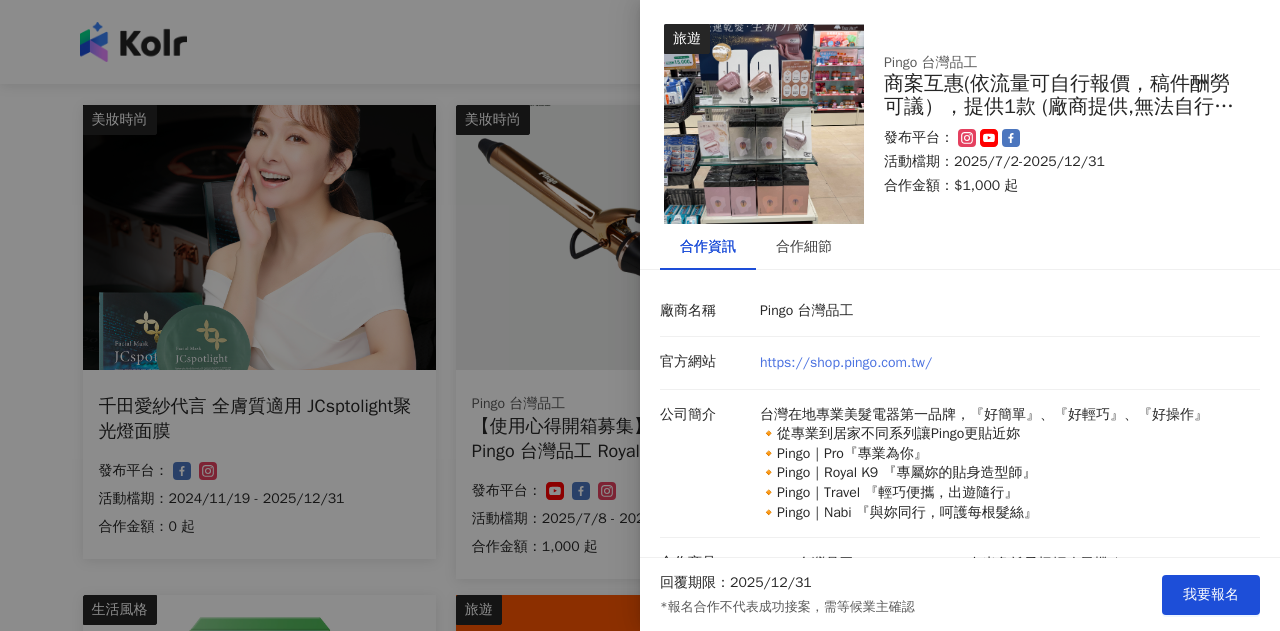 scroll, scrollTop: 170, scrollLeft: 0, axis: vertical 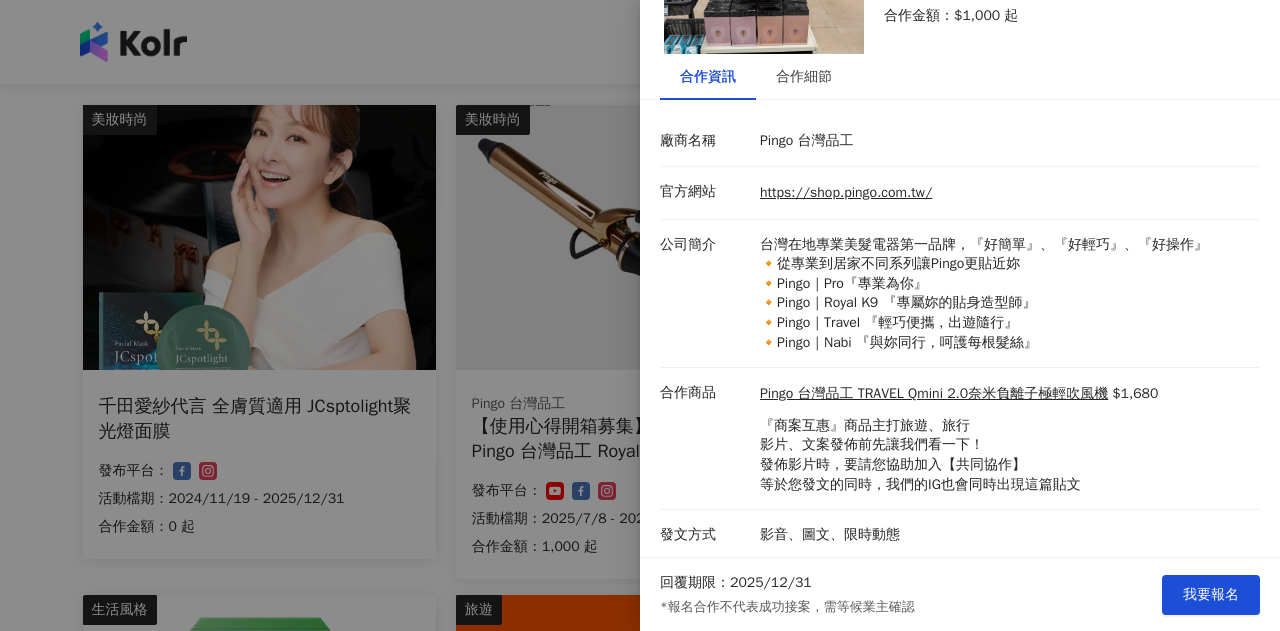 click at bounding box center (640, 315) 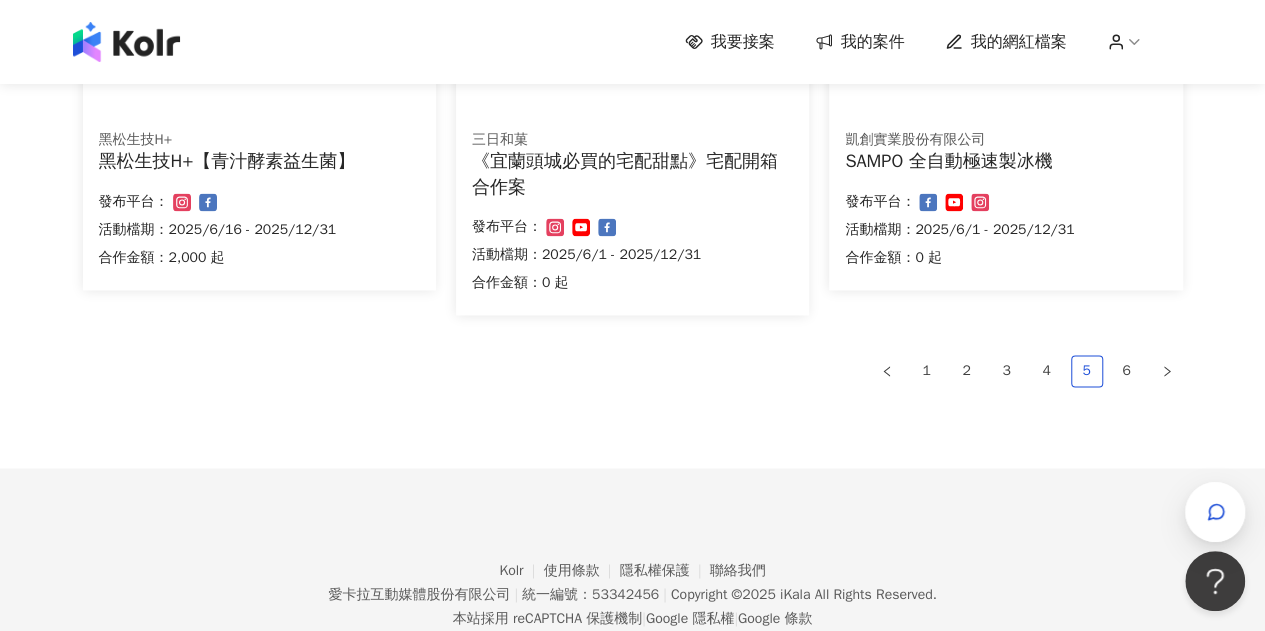 scroll, scrollTop: 1477, scrollLeft: 0, axis: vertical 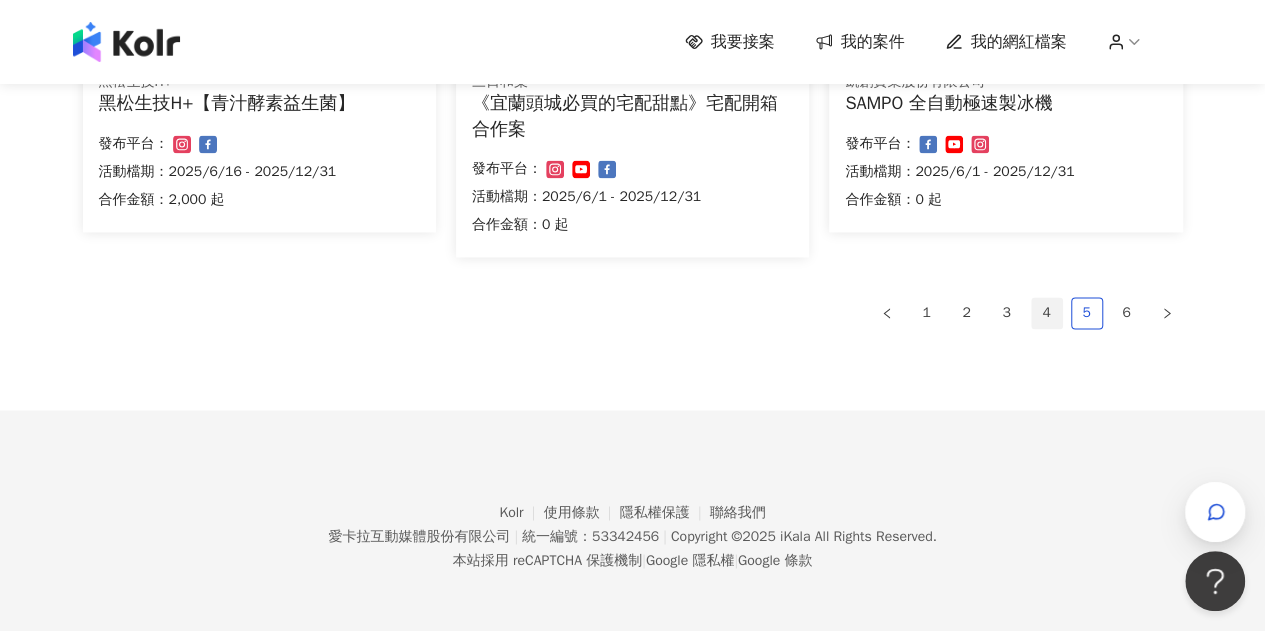 click on "4" at bounding box center (1047, 313) 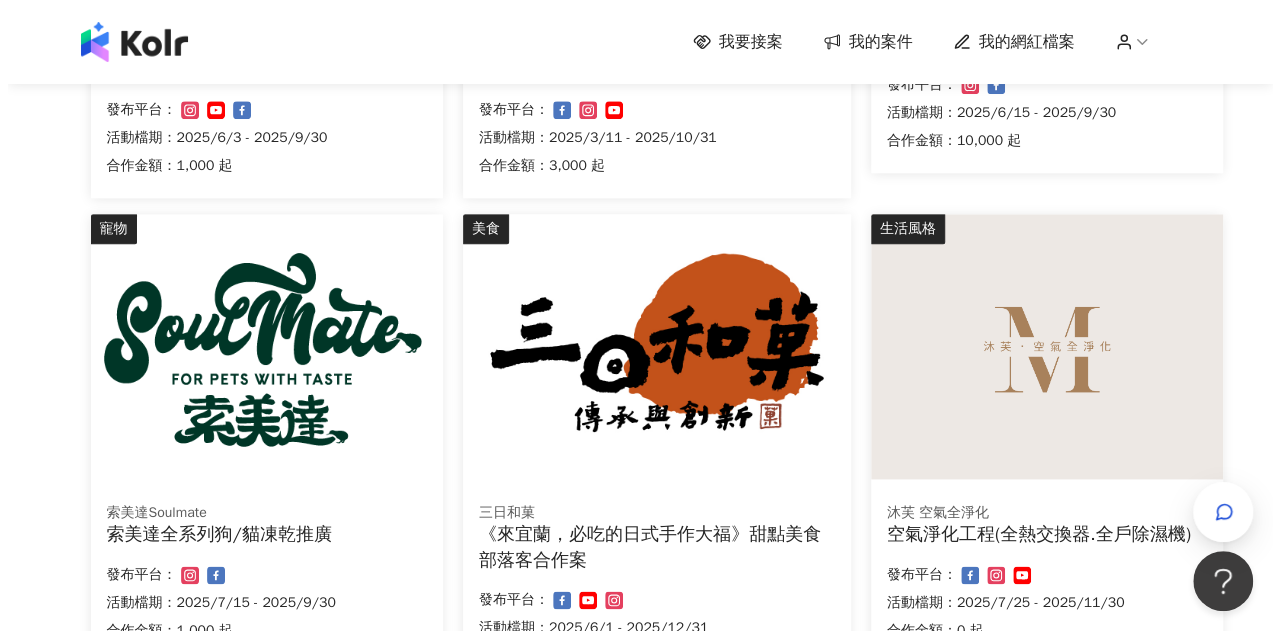 scroll, scrollTop: 1077, scrollLeft: 0, axis: vertical 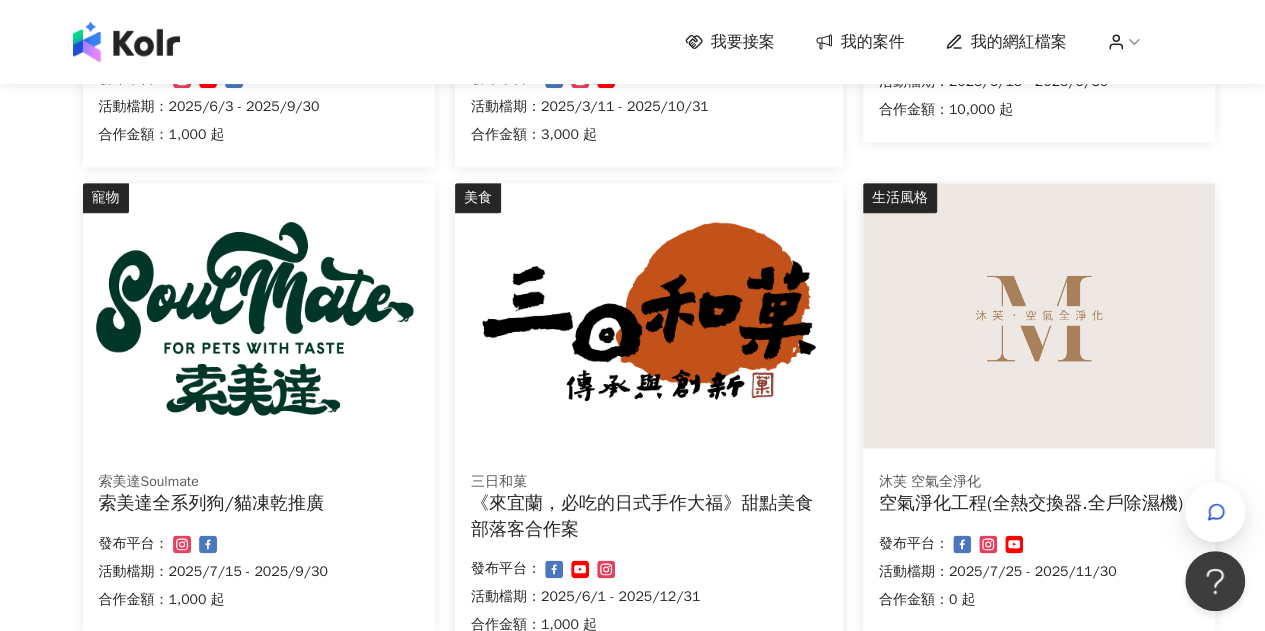 click at bounding box center [1039, 315] 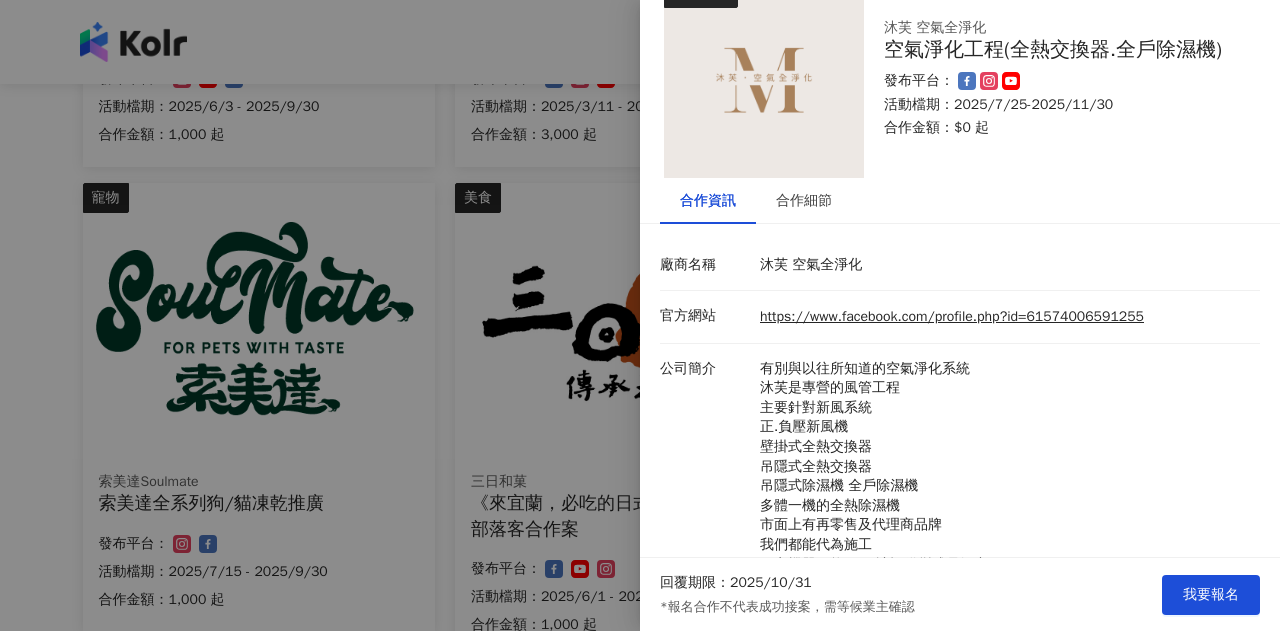 scroll, scrollTop: 0, scrollLeft: 0, axis: both 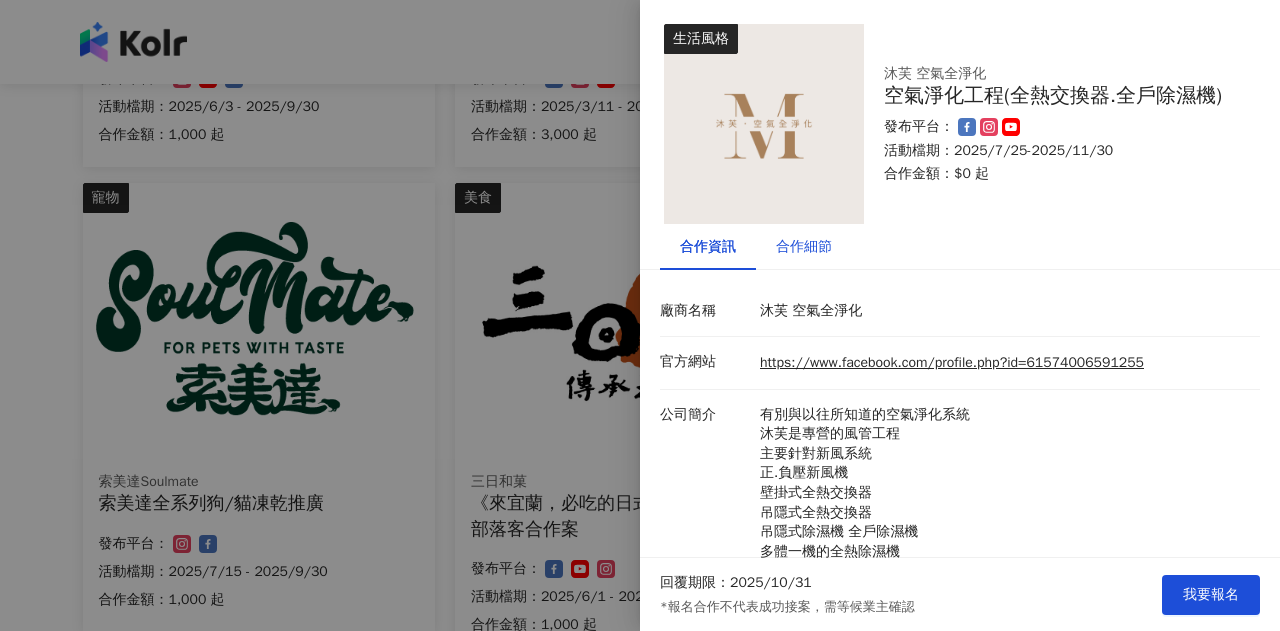 click on "合作細節" at bounding box center [804, 247] 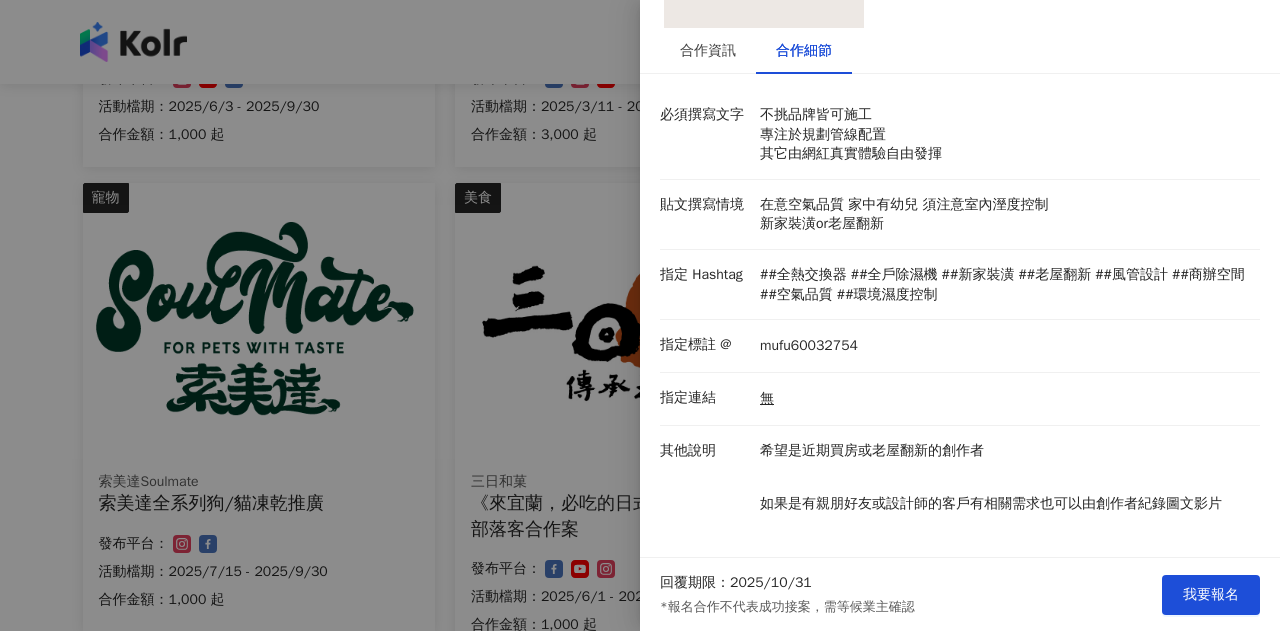 scroll, scrollTop: 198, scrollLeft: 0, axis: vertical 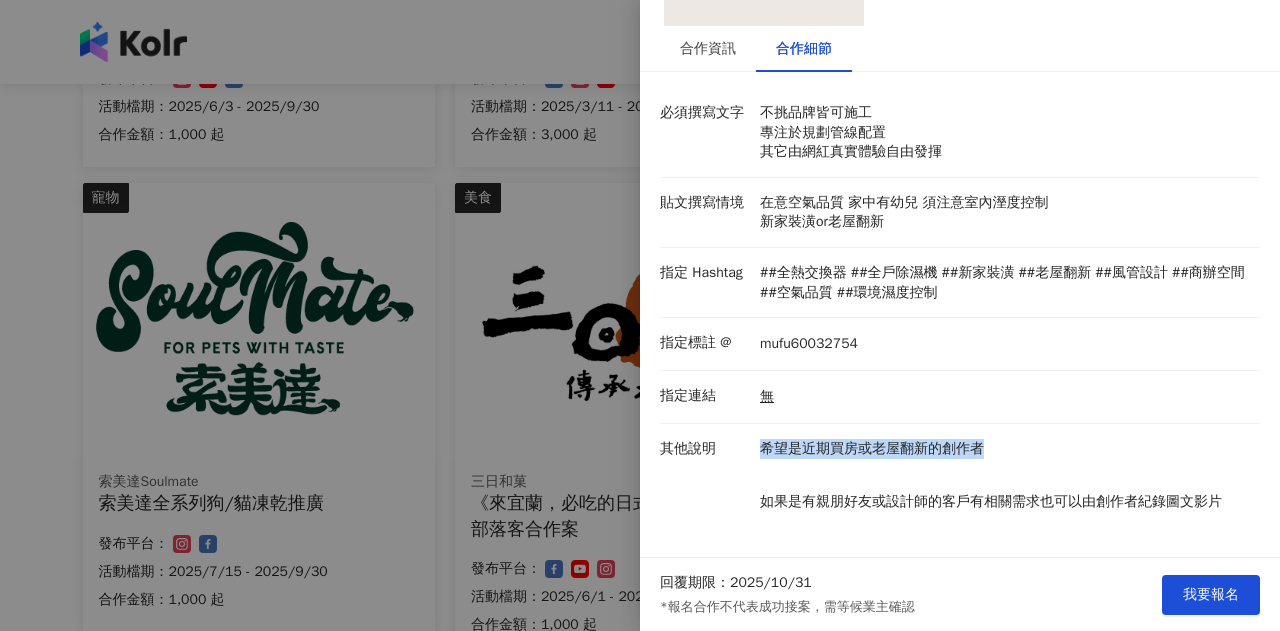 drag, startPoint x: 748, startPoint y: 441, endPoint x: 996, endPoint y: 439, distance: 248.00807 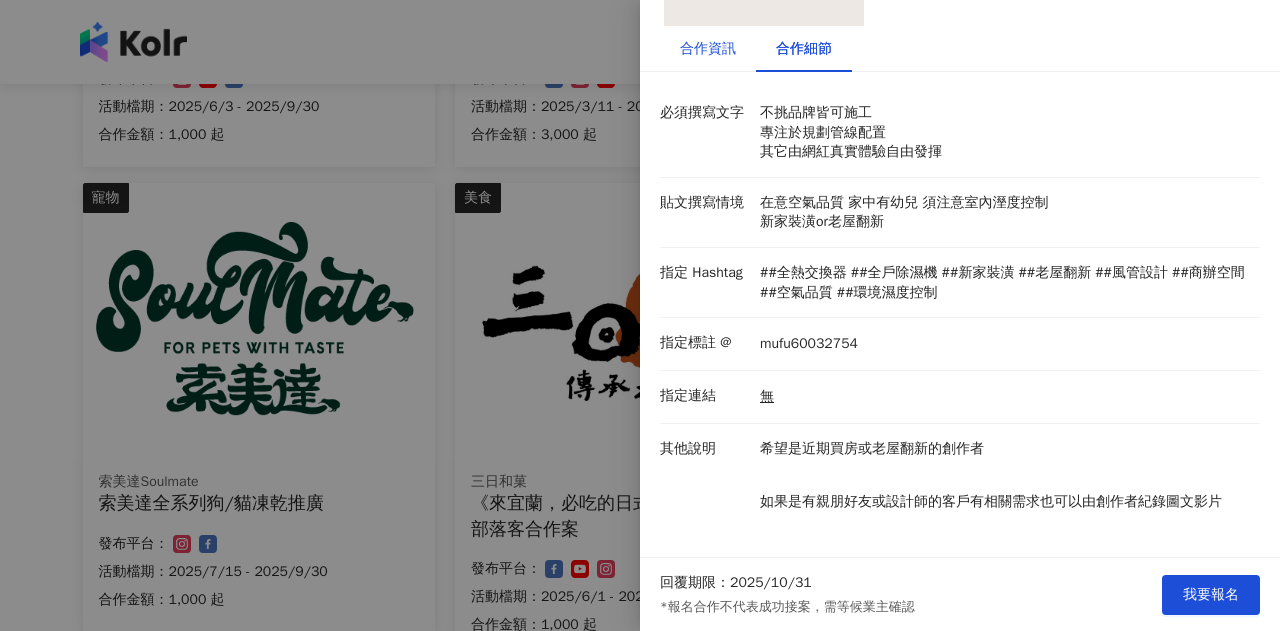 click on "合作資訊" at bounding box center [708, 49] 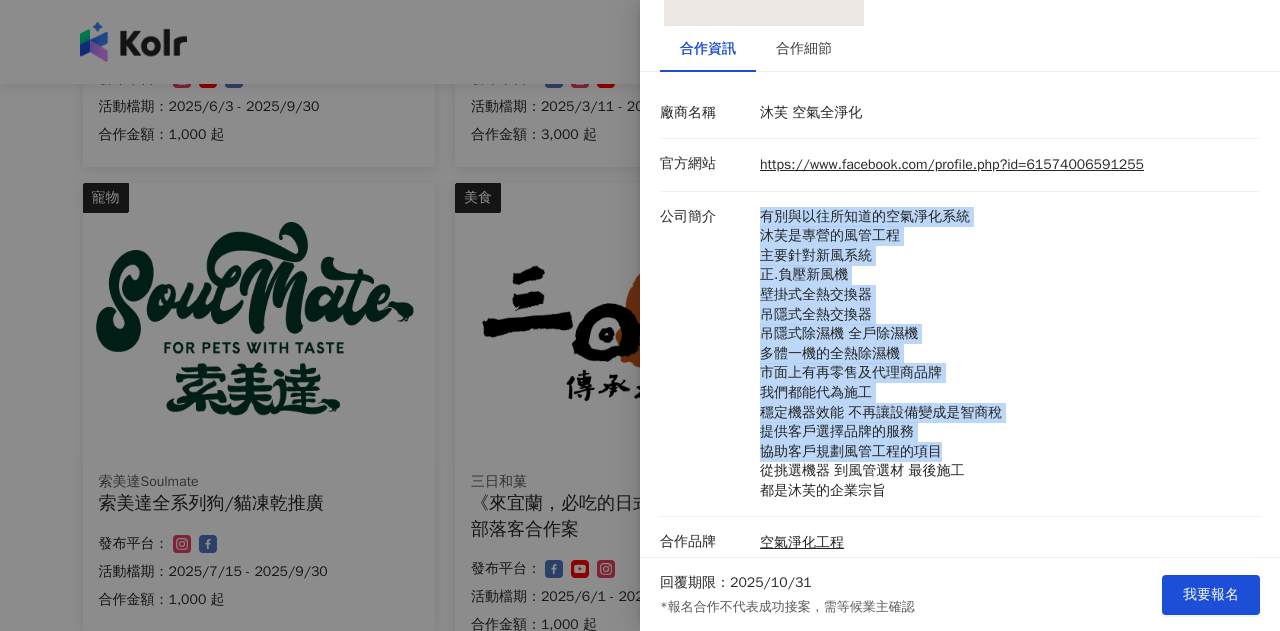 drag, startPoint x: 760, startPoint y: 217, endPoint x: 1016, endPoint y: 459, distance: 352.2783 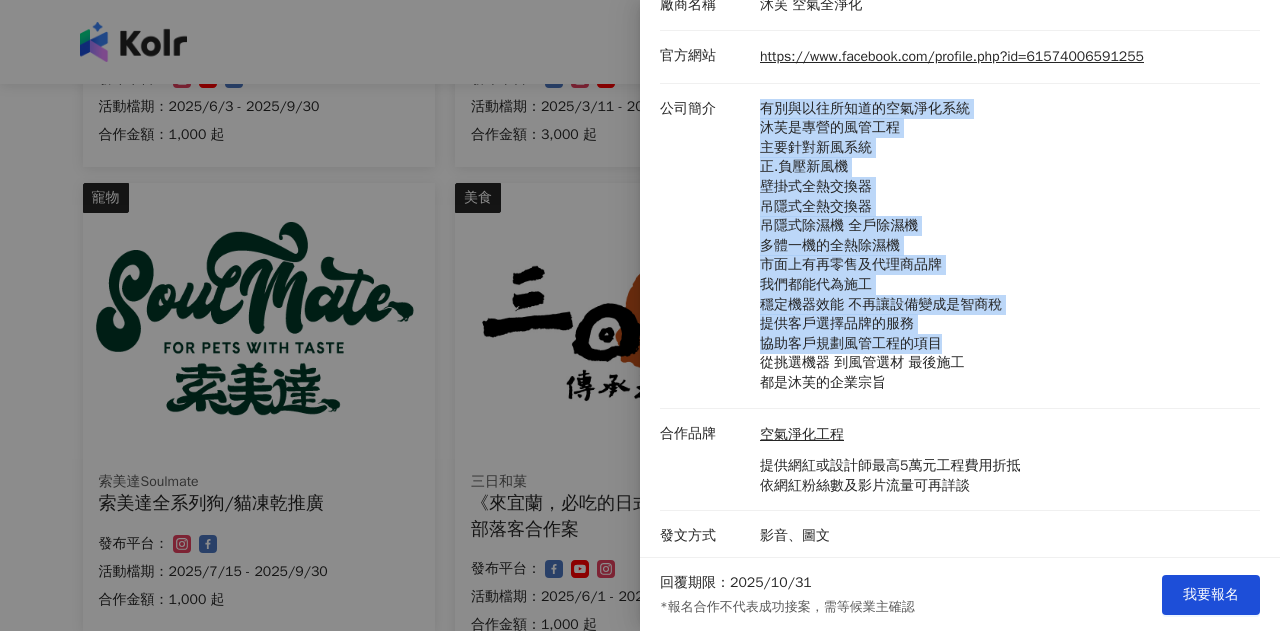 scroll, scrollTop: 307, scrollLeft: 0, axis: vertical 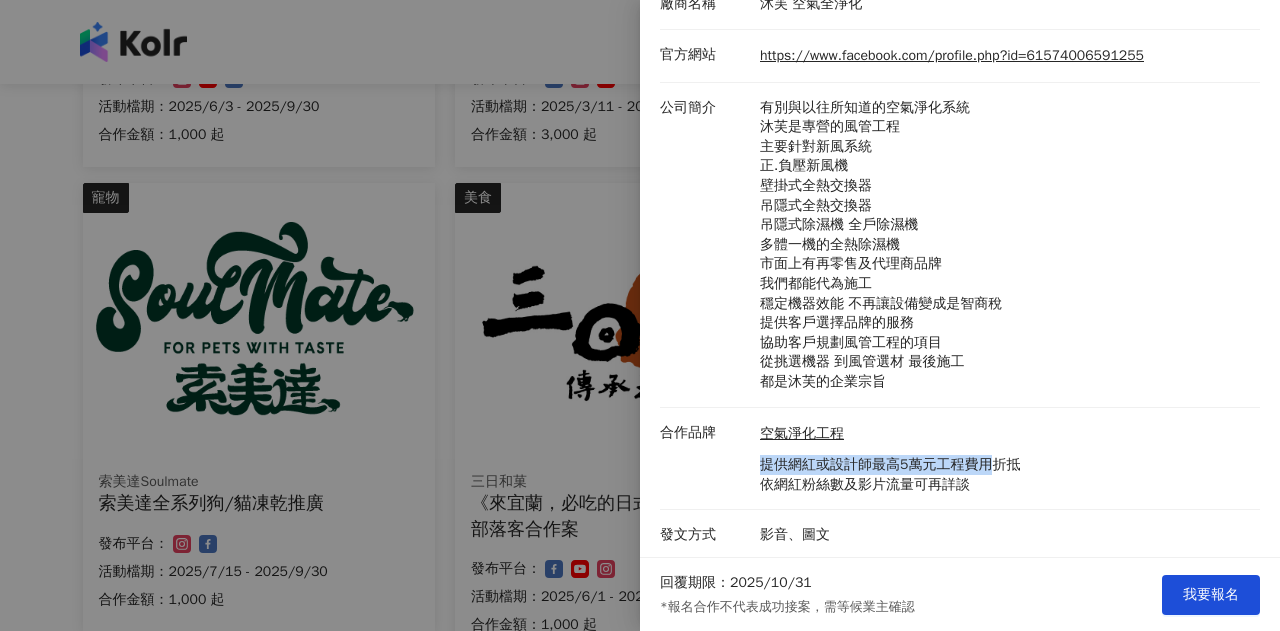 drag, startPoint x: 762, startPoint y: 463, endPoint x: 990, endPoint y: 464, distance: 228.0022 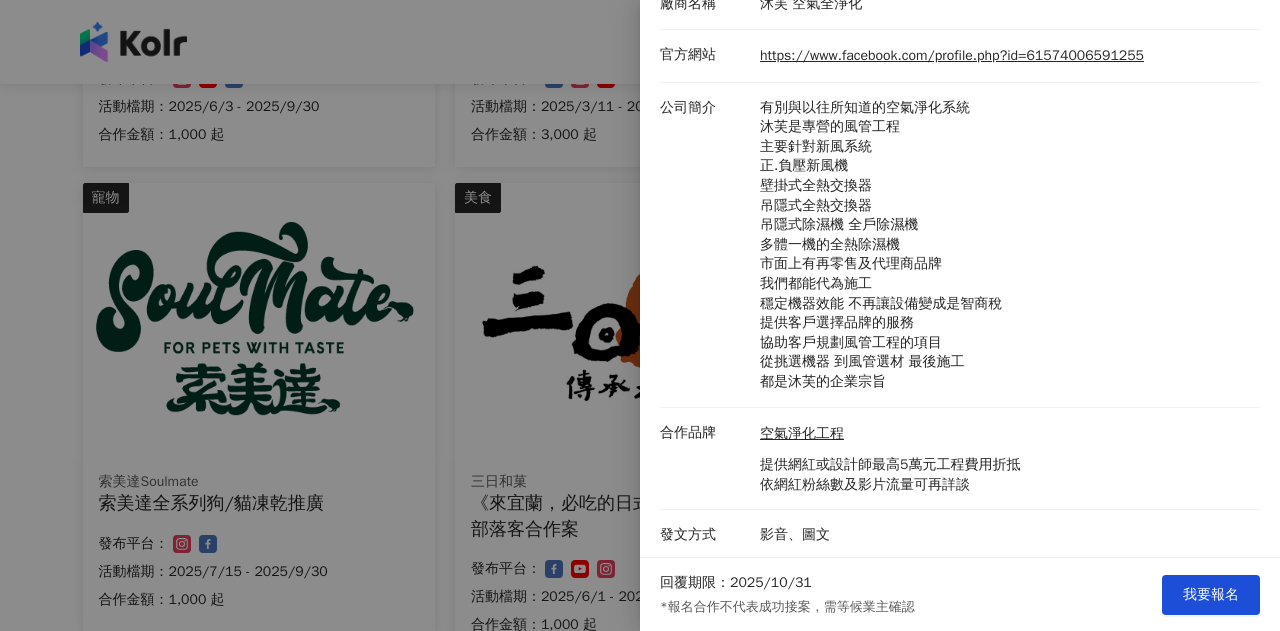 click on "提供網紅或設計師最高5萬元工程費用折抵
依網紅粉絲數及影片流量可再詳談" at bounding box center [890, 474] 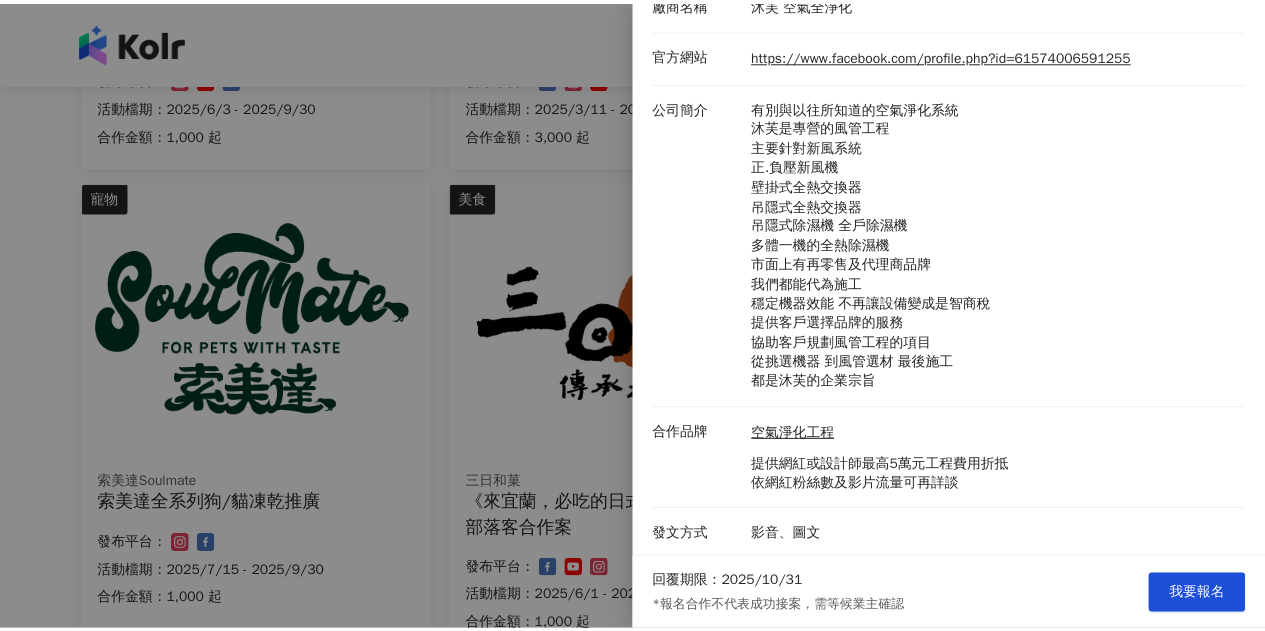 scroll, scrollTop: 0, scrollLeft: 0, axis: both 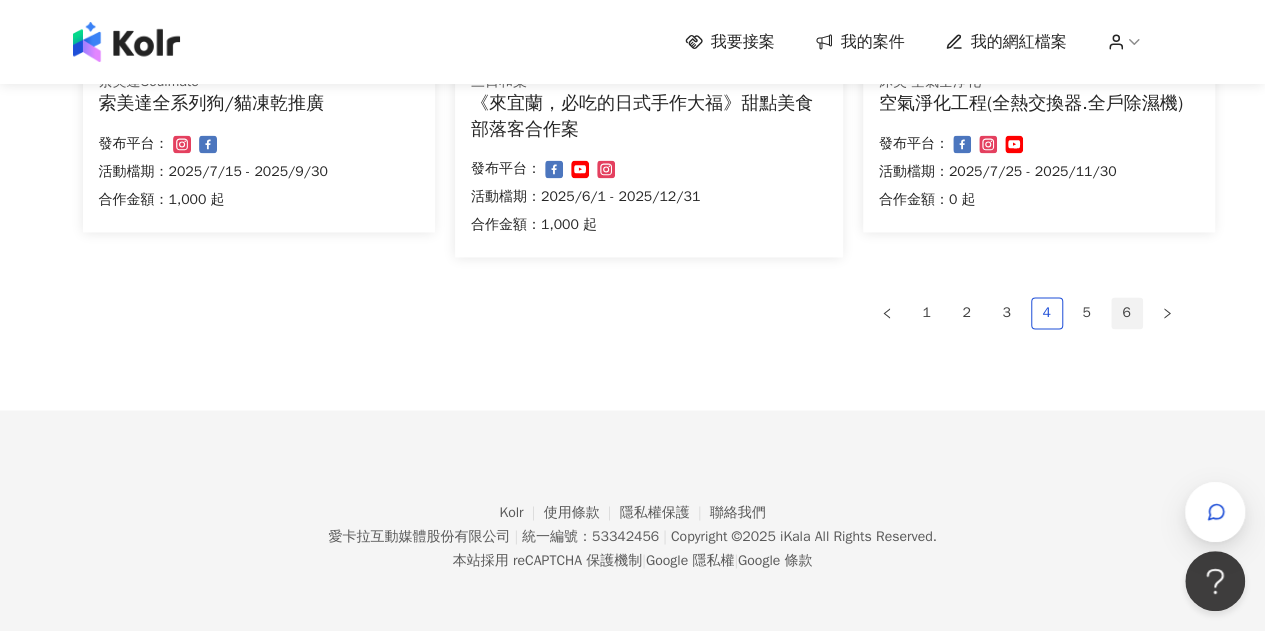 click on "6" at bounding box center (1127, 313) 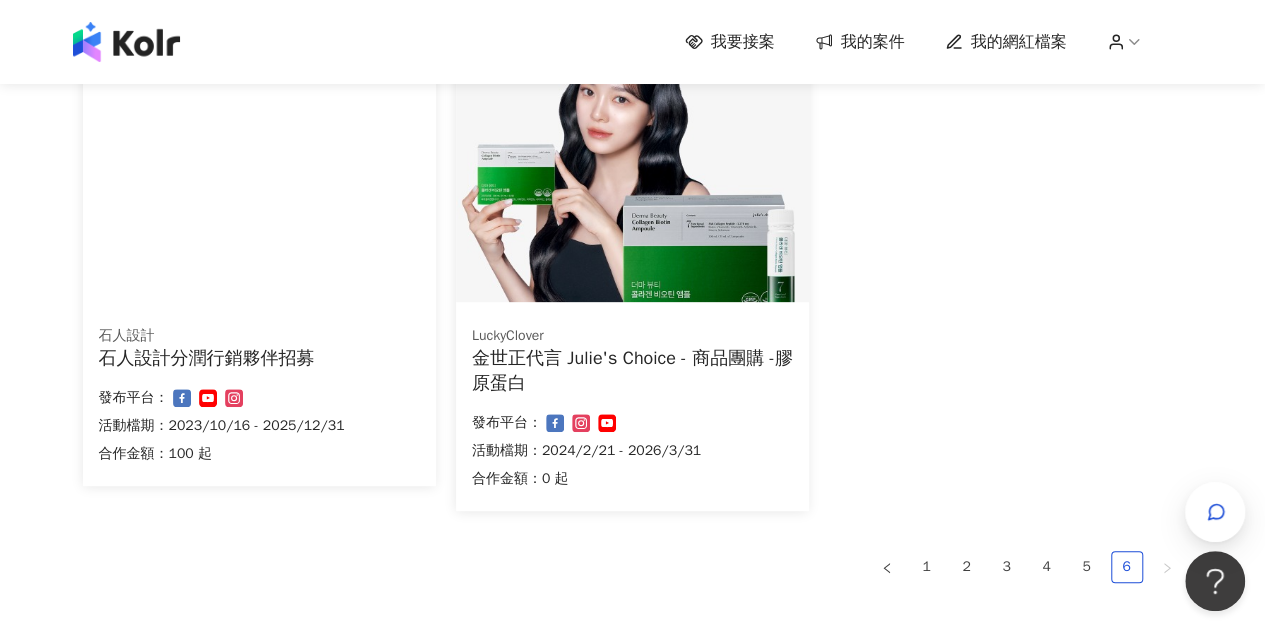 scroll, scrollTop: 300, scrollLeft: 0, axis: vertical 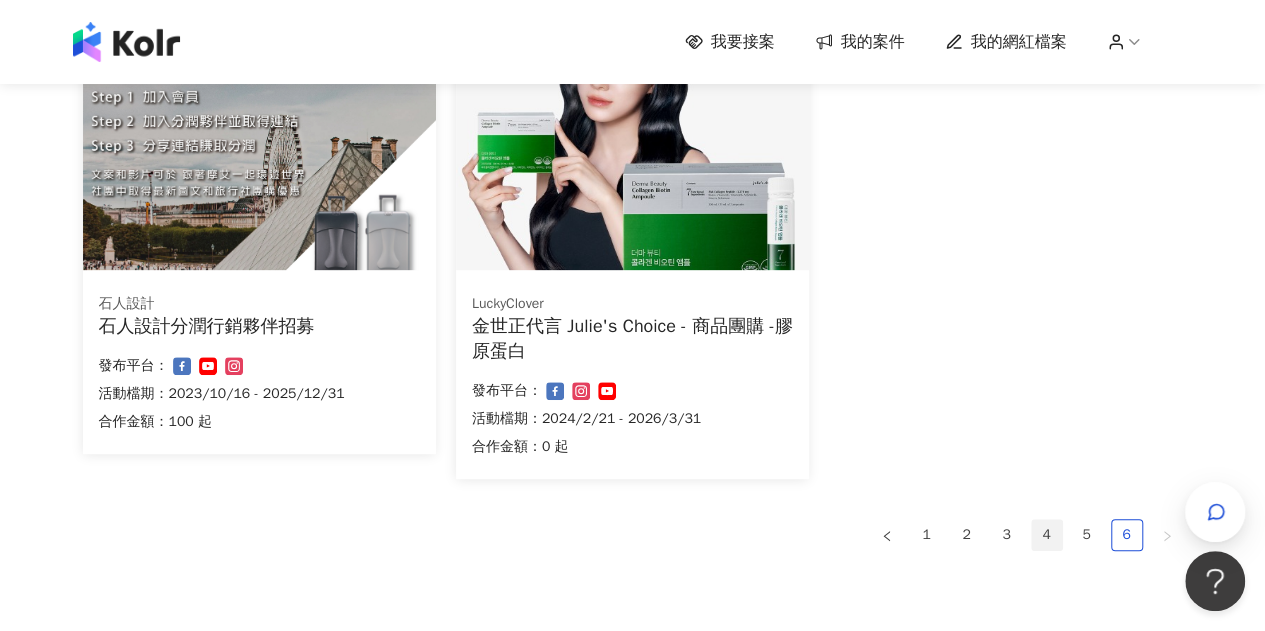 click on "4" at bounding box center (1047, 535) 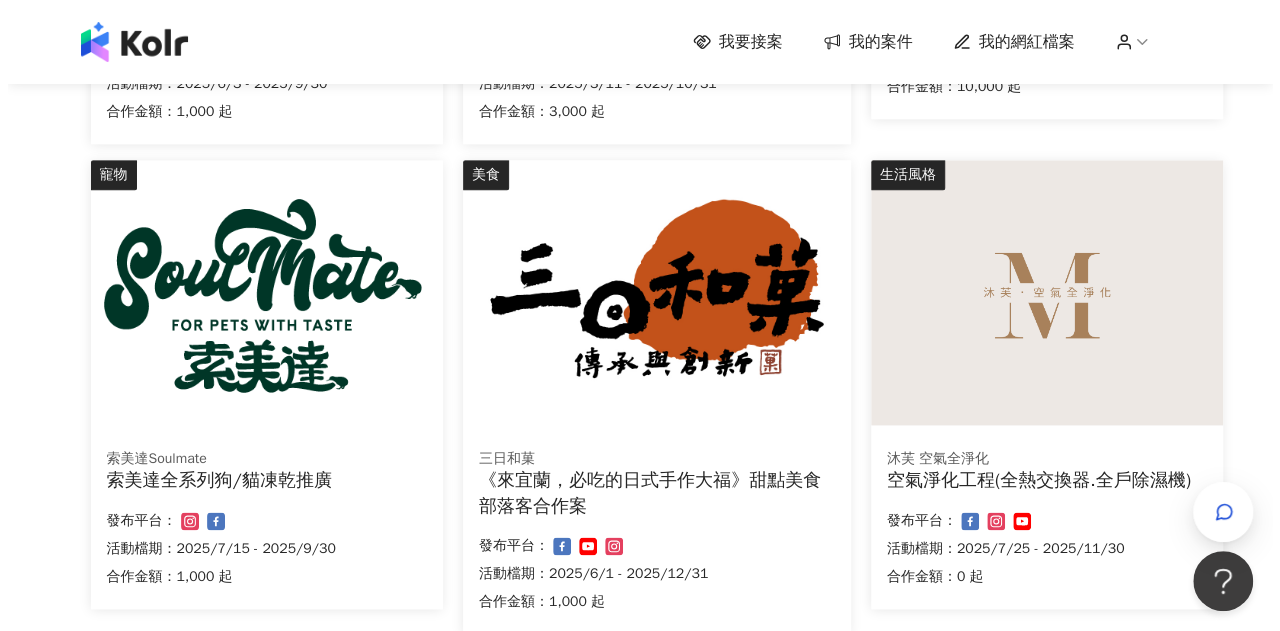 scroll, scrollTop: 1300, scrollLeft: 0, axis: vertical 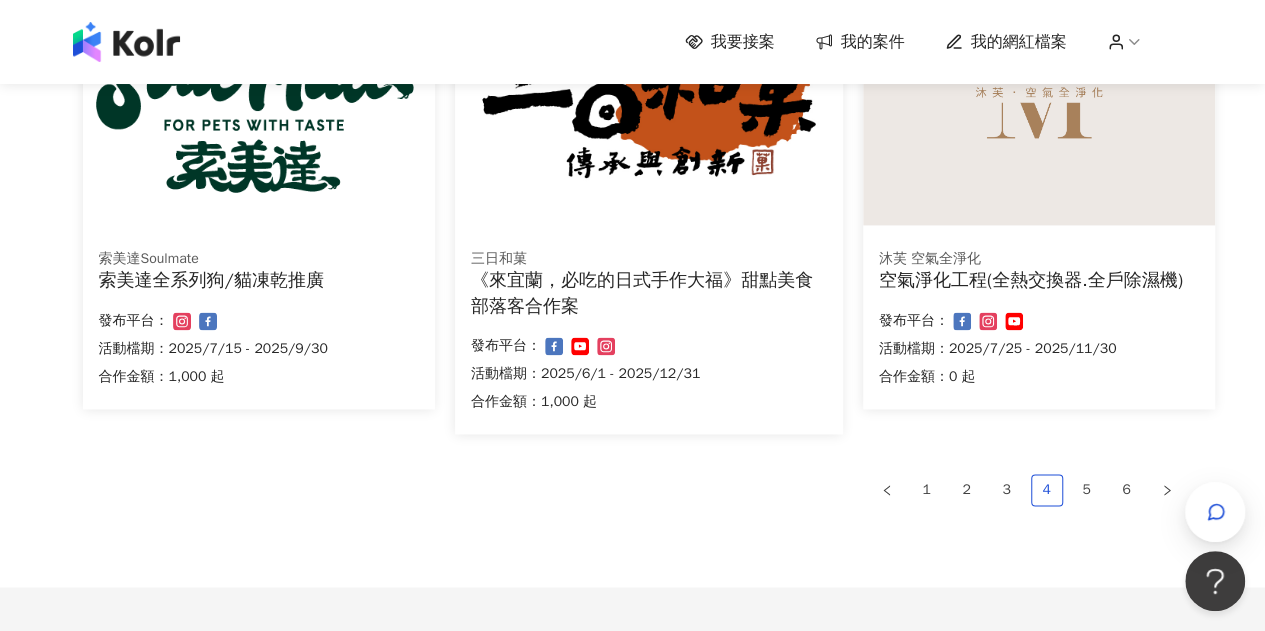click on "發布平台：" at bounding box center [1039, 321] 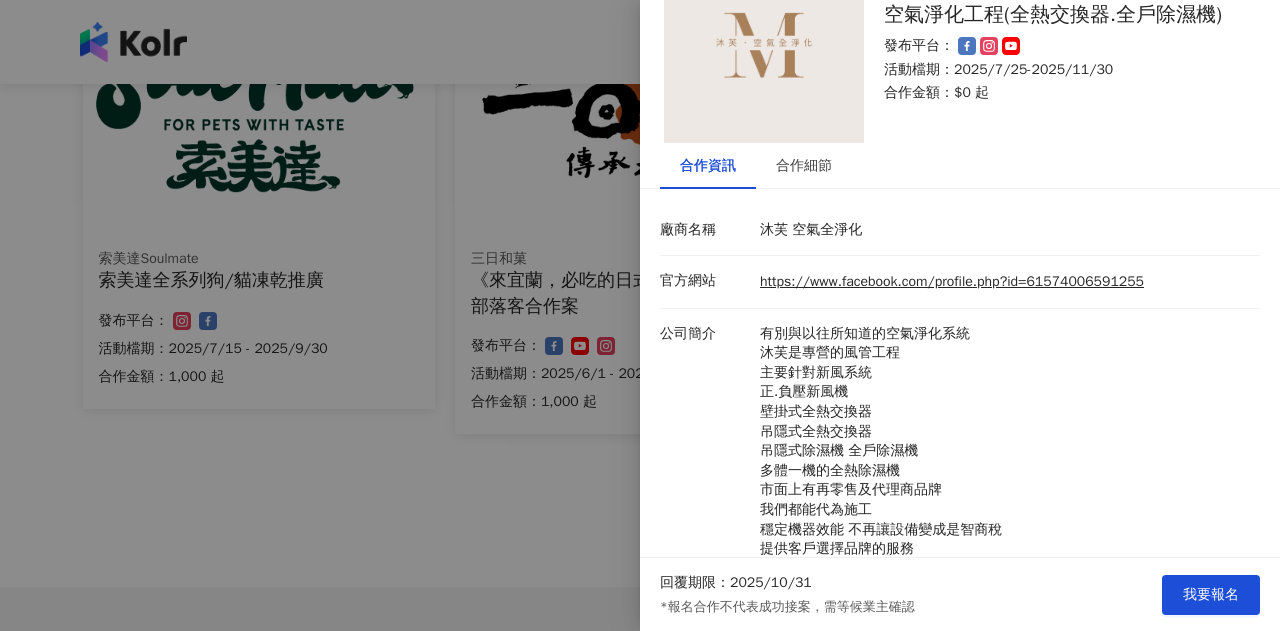 scroll, scrollTop: 100, scrollLeft: 0, axis: vertical 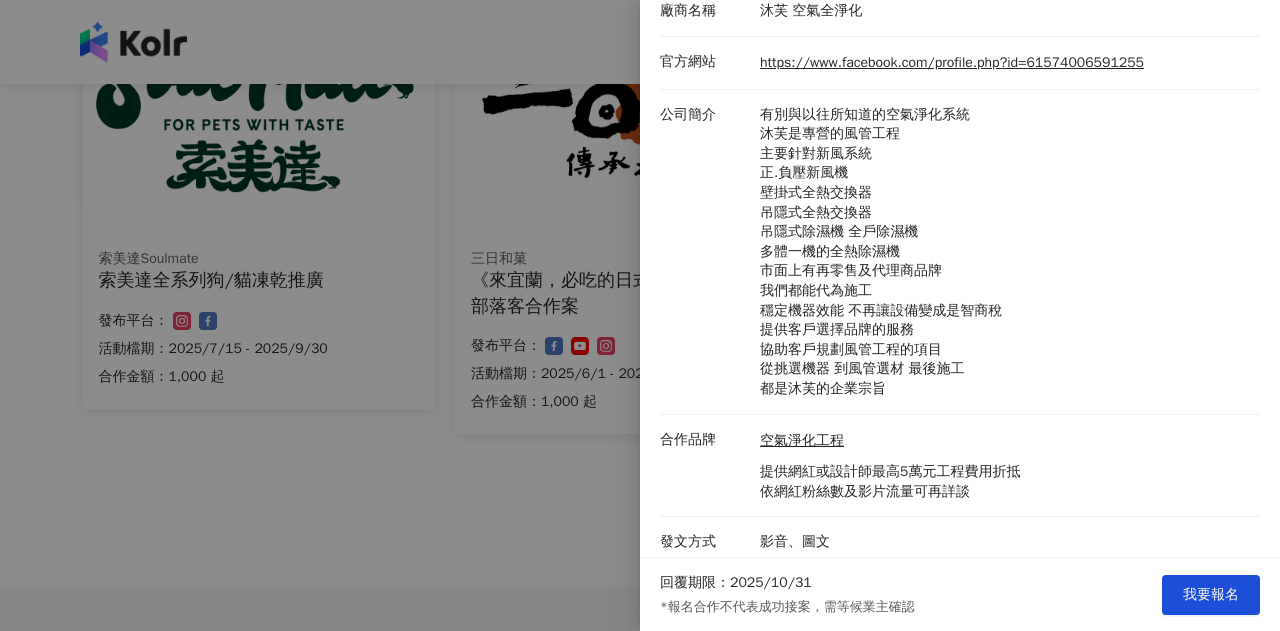 click at bounding box center (640, 315) 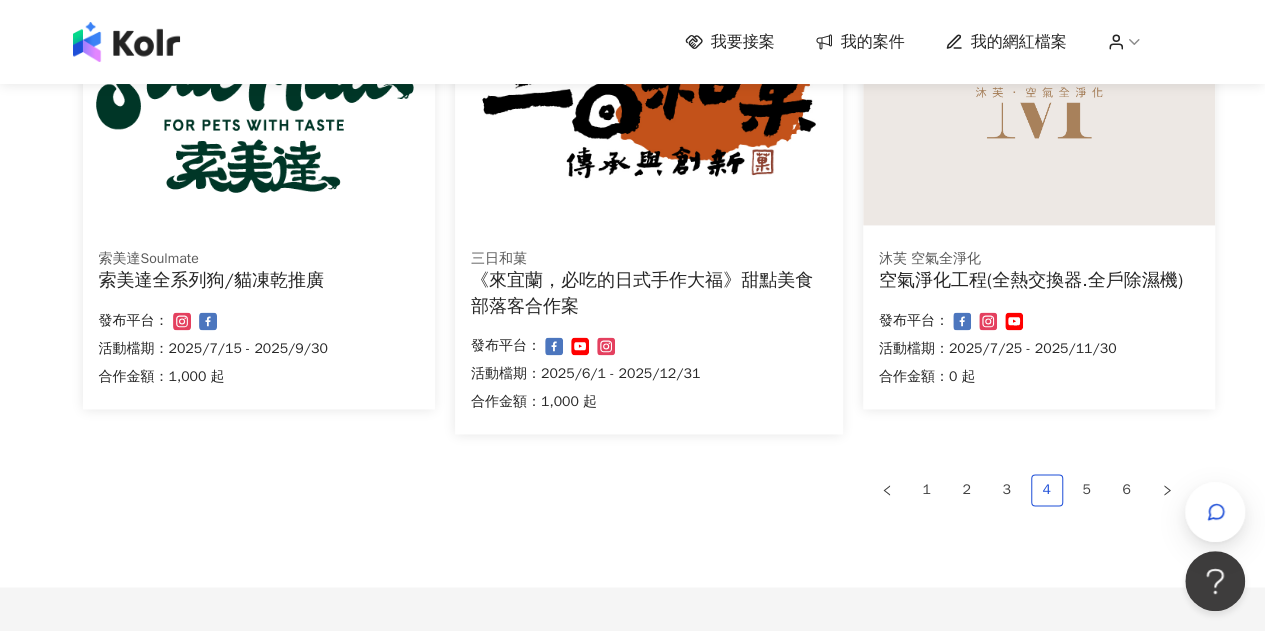 click at bounding box center [1039, 92] 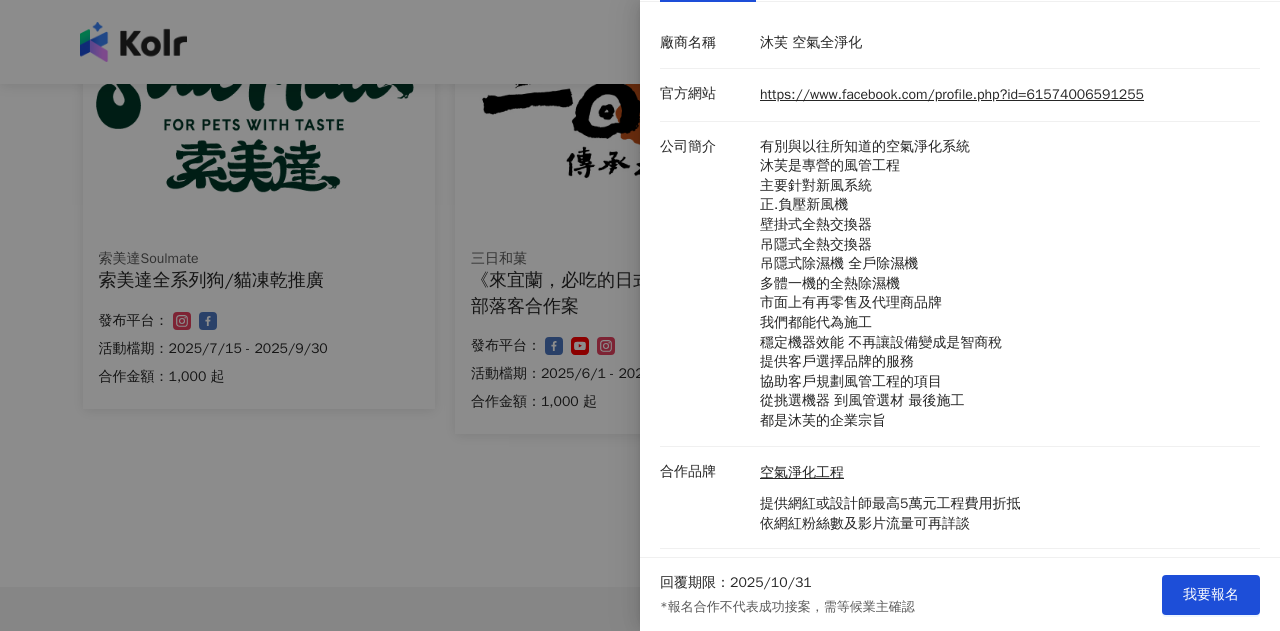 scroll, scrollTop: 300, scrollLeft: 0, axis: vertical 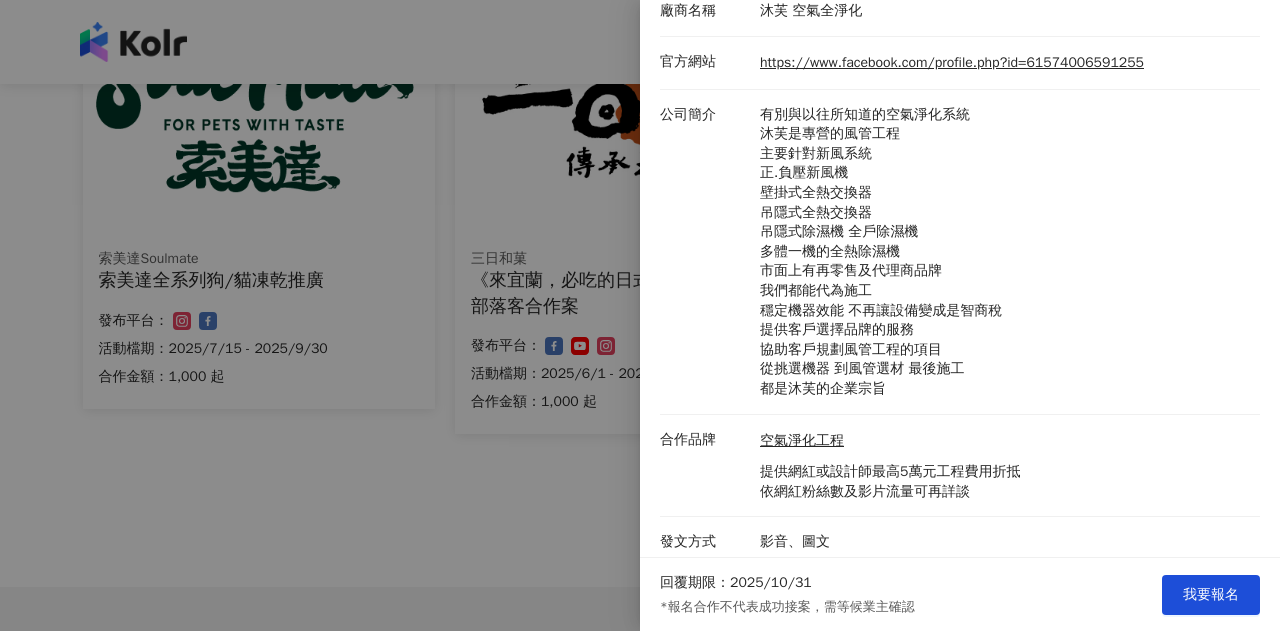 drag, startPoint x: 120, startPoint y: 156, endPoint x: 177, endPoint y: 106, distance: 75.82216 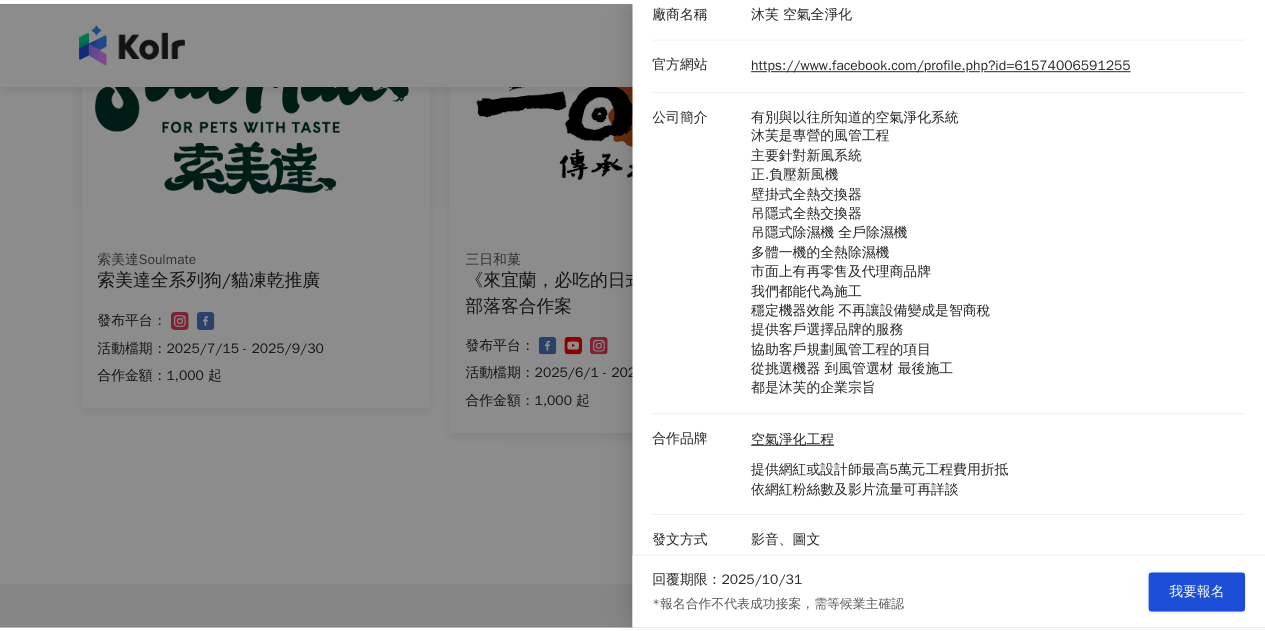 scroll, scrollTop: 0, scrollLeft: 0, axis: both 